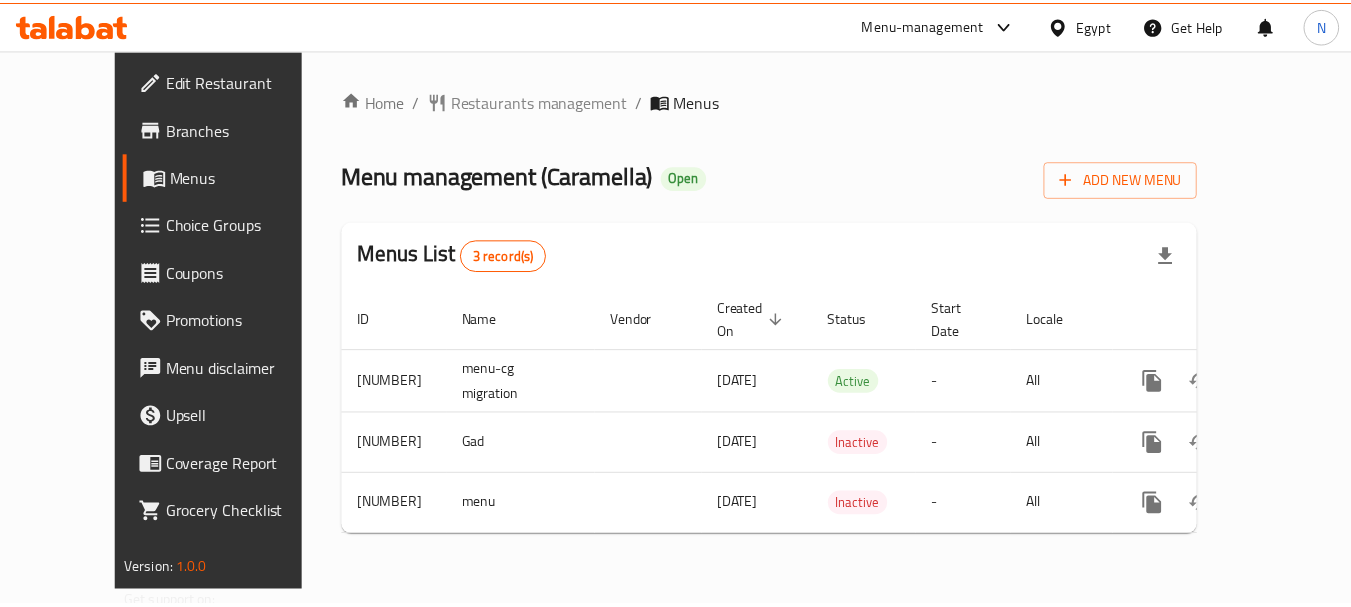 scroll, scrollTop: 0, scrollLeft: 0, axis: both 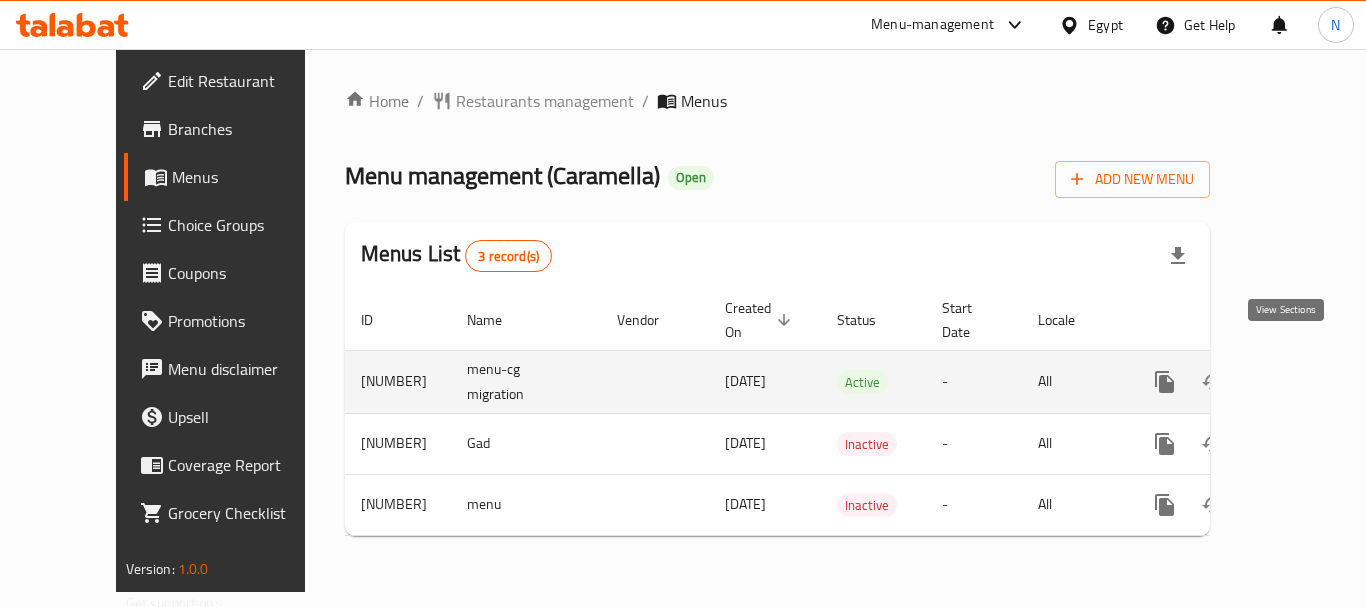 click at bounding box center (1309, 382) 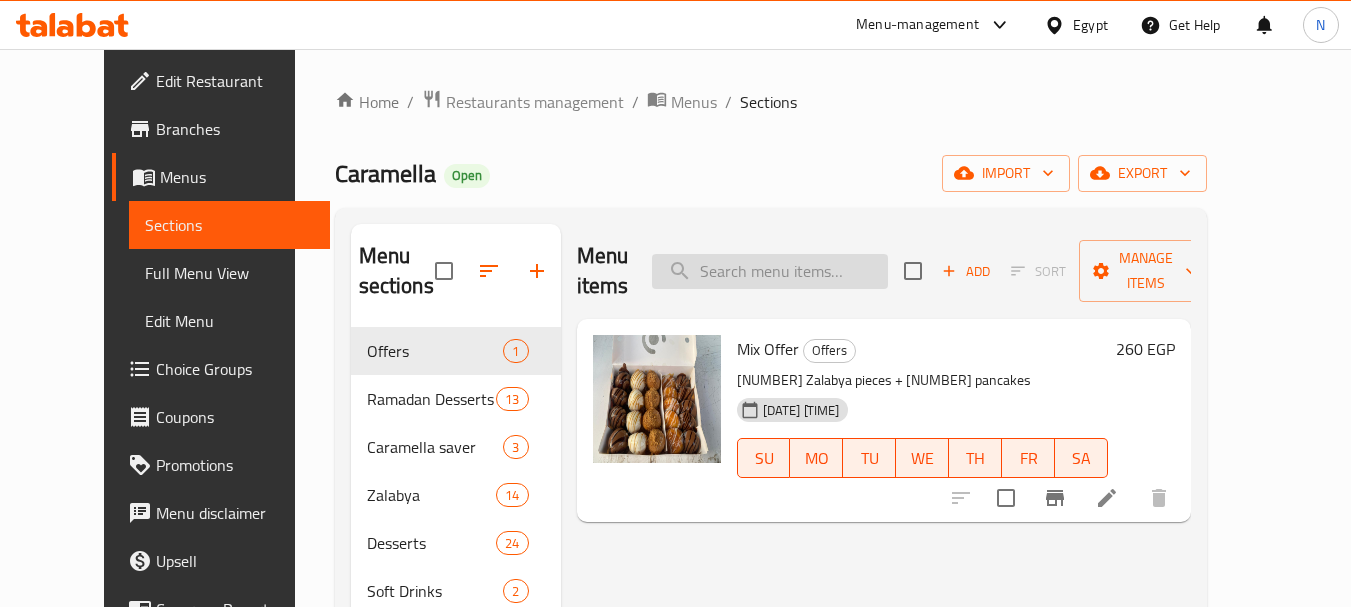 click at bounding box center (770, 271) 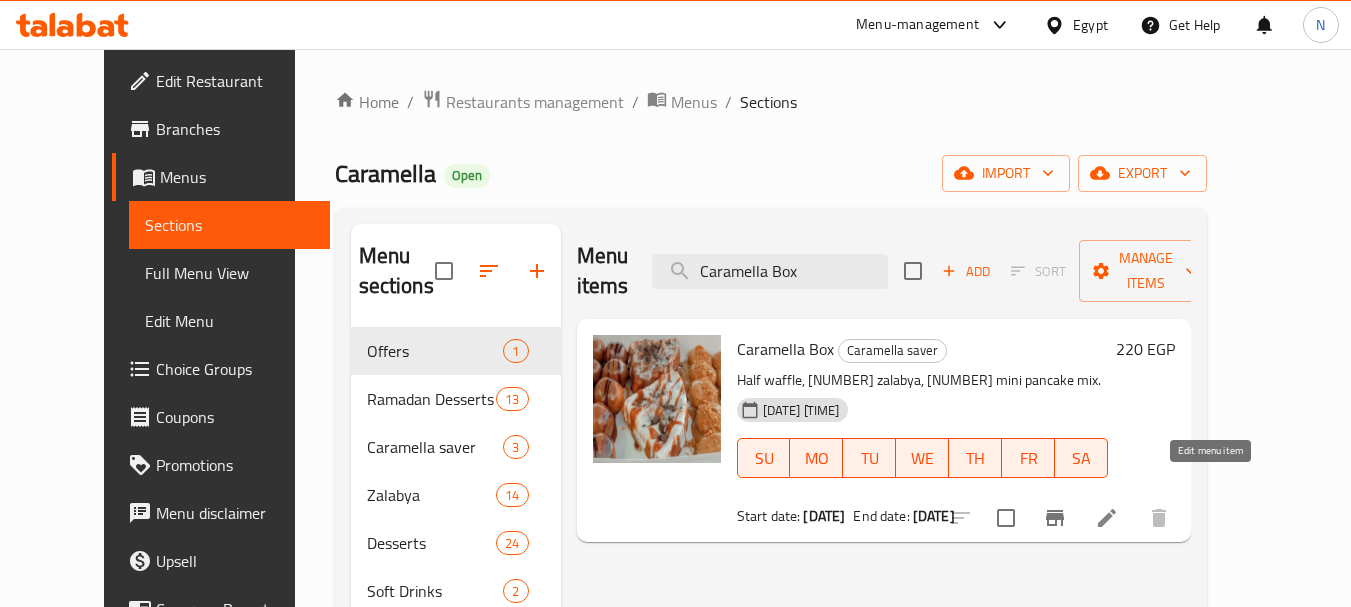type on "Caramella Box" 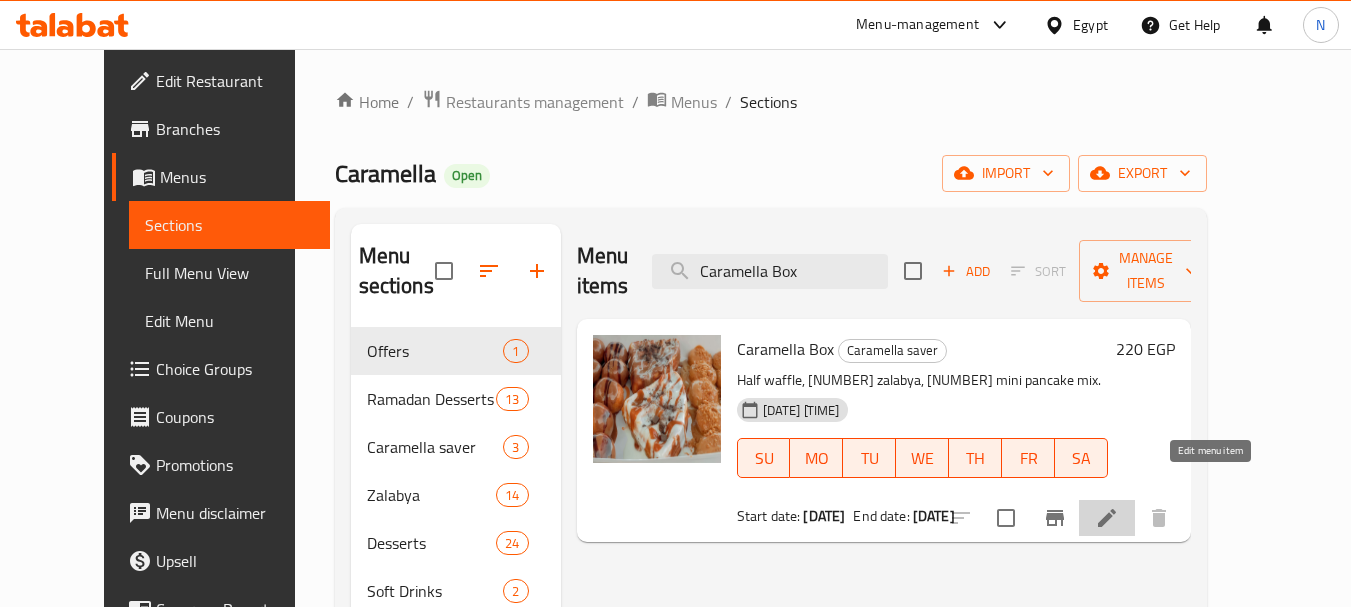 click 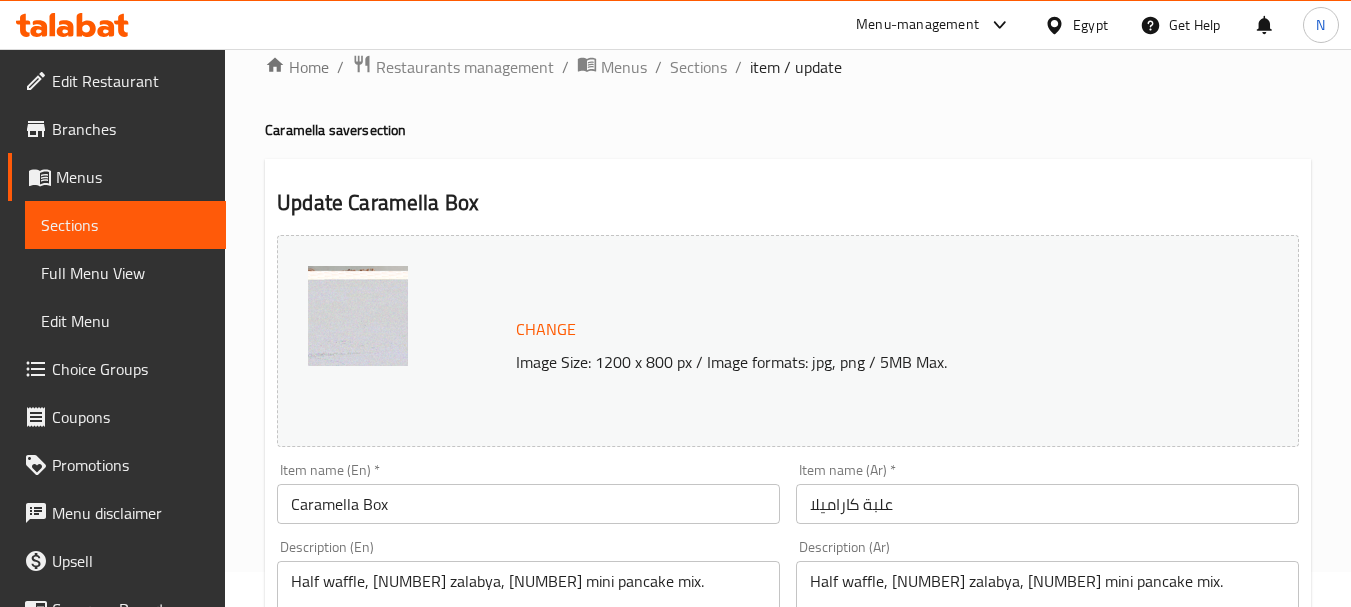 scroll, scrollTop: 0, scrollLeft: 0, axis: both 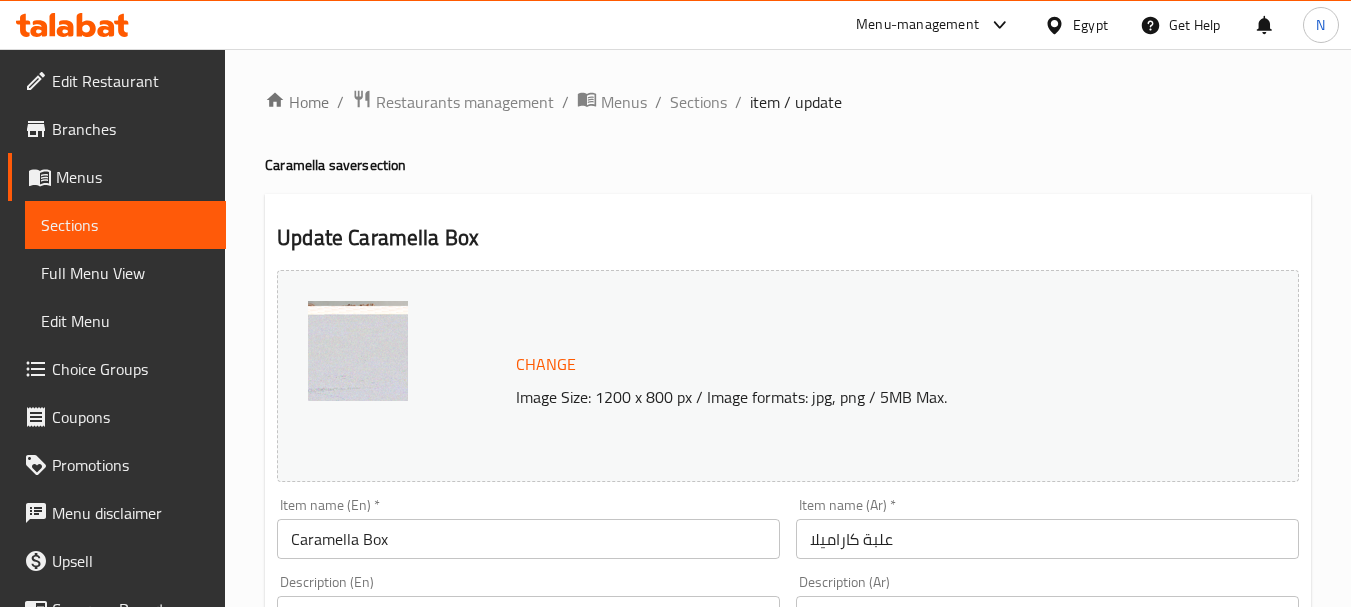 click on "Egypt" at bounding box center [1090, 25] 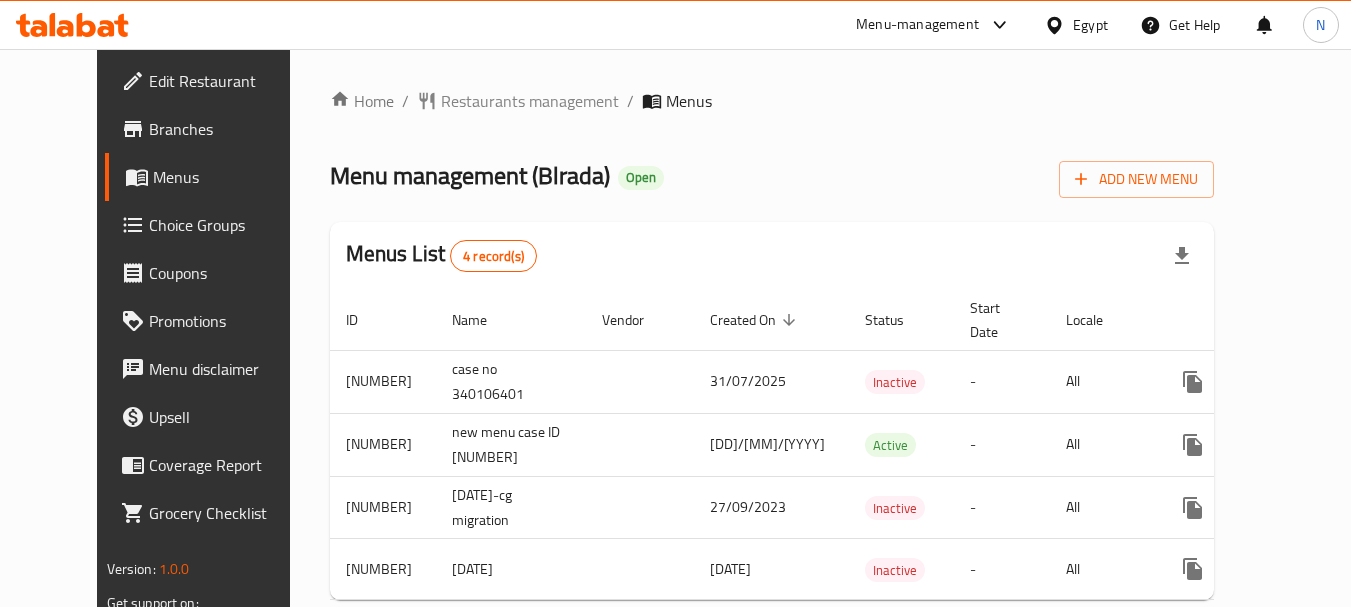 scroll, scrollTop: 0, scrollLeft: 0, axis: both 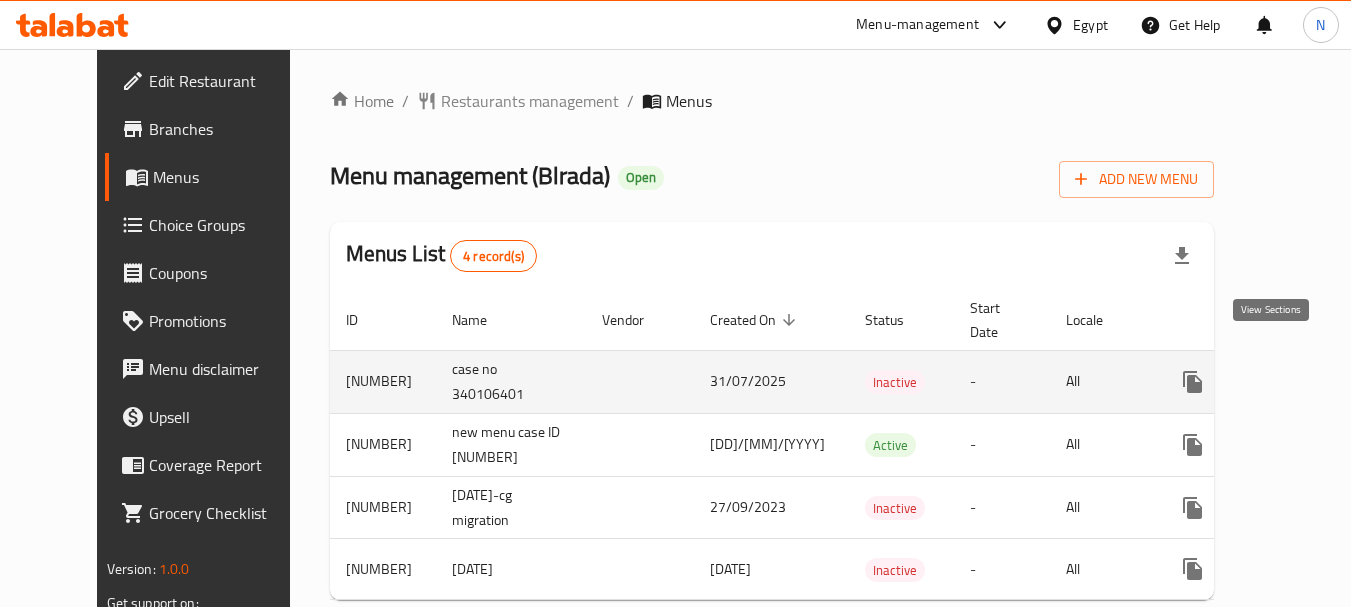 click 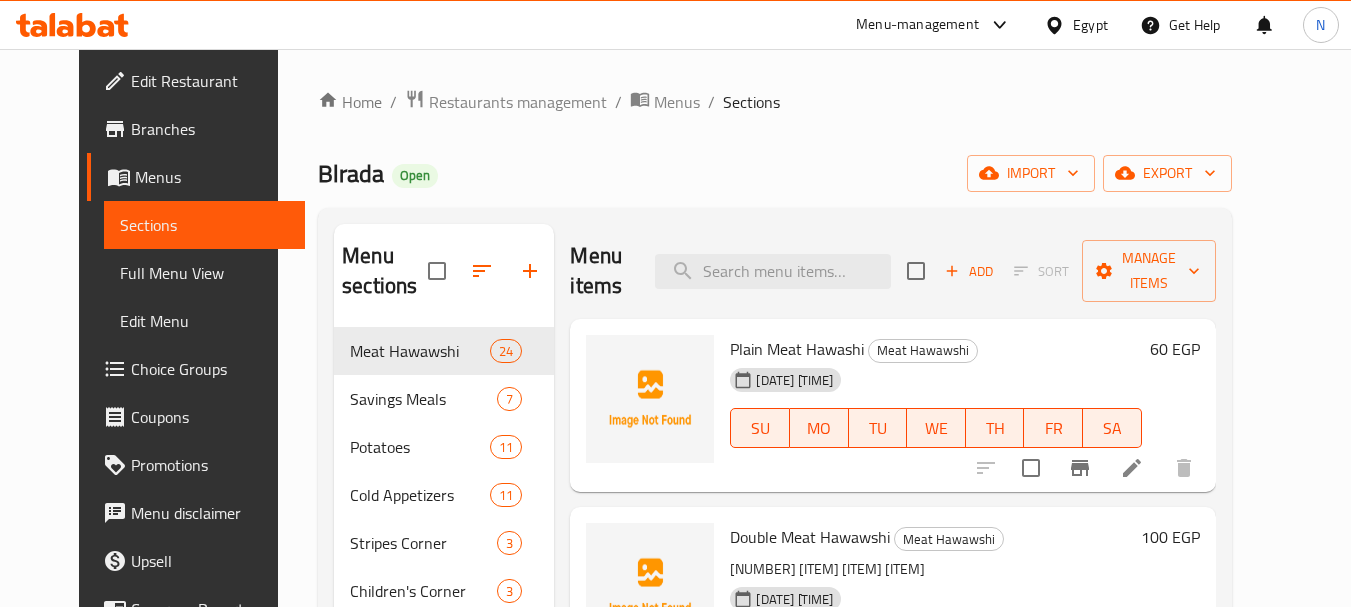 scroll, scrollTop: 531, scrollLeft: 0, axis: vertical 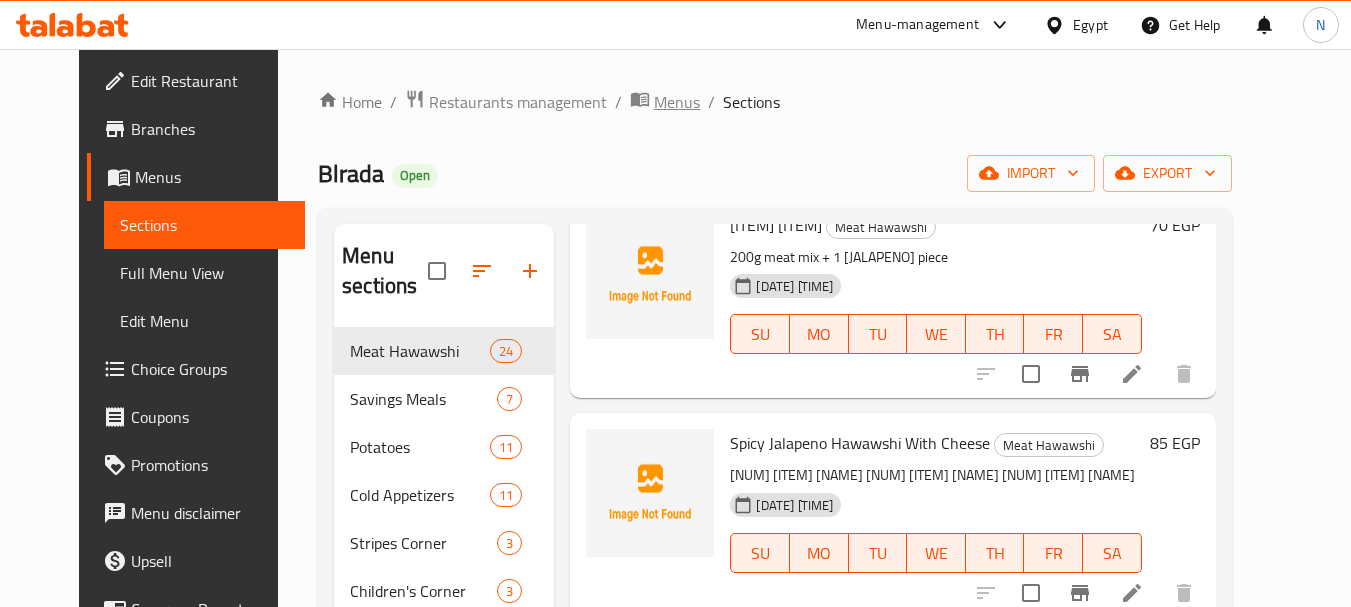 click at bounding box center [642, 102] 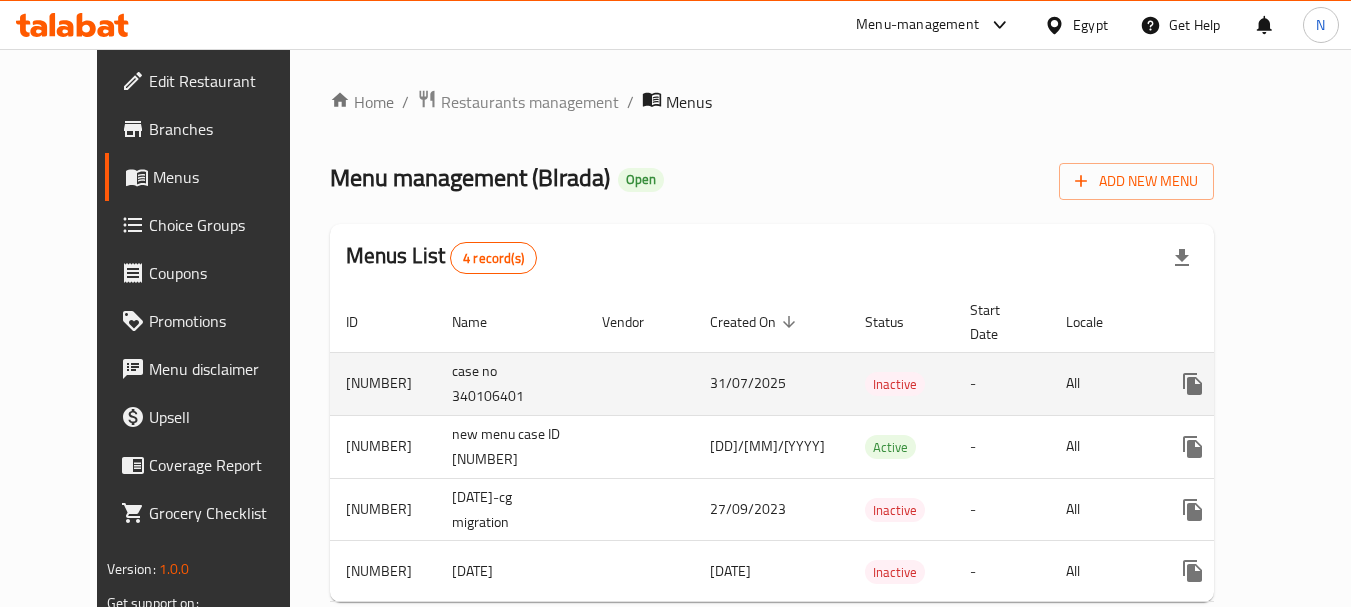 click 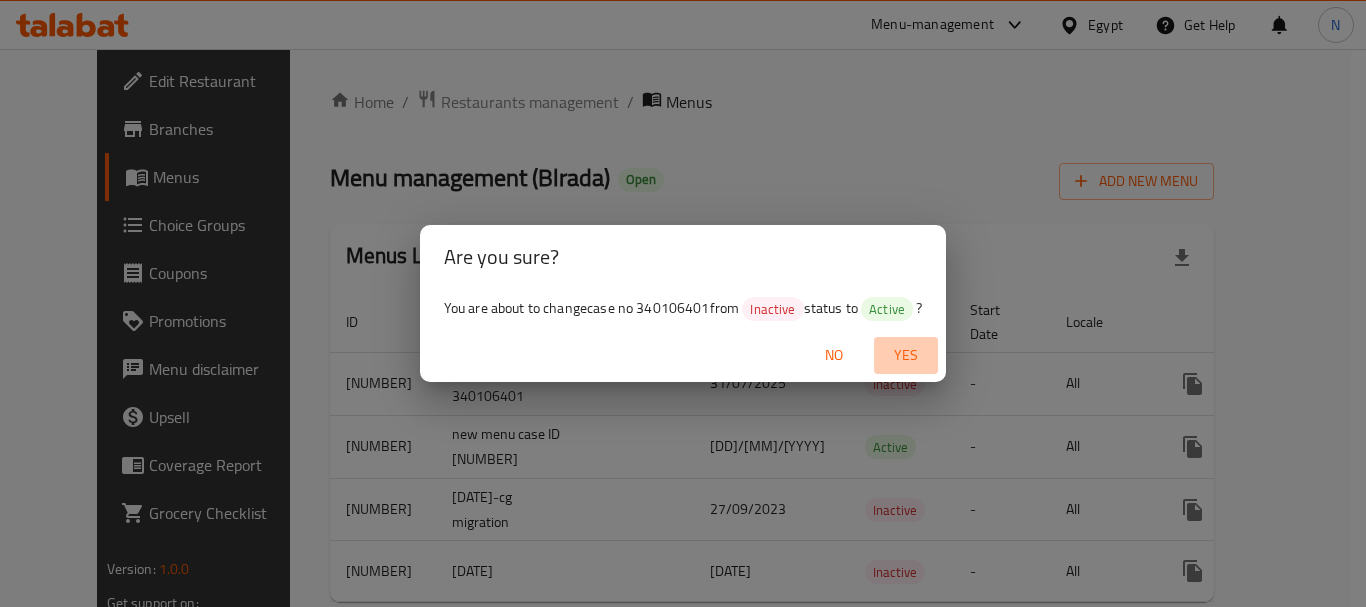 click on "Yes" at bounding box center (906, 355) 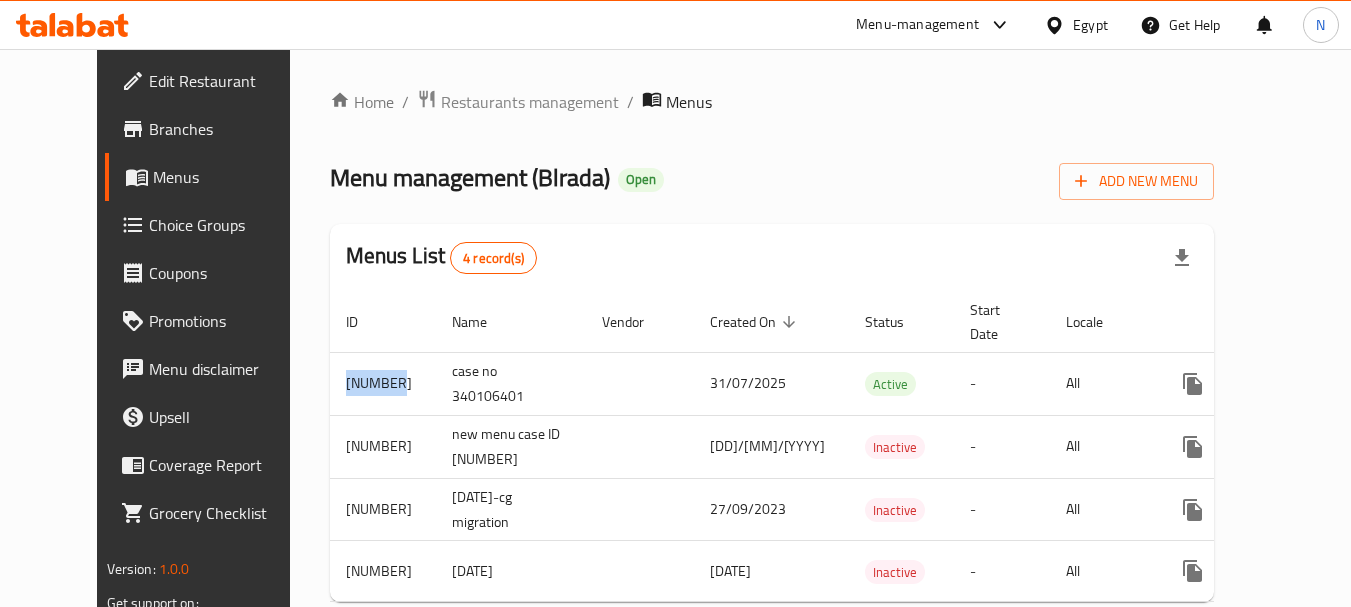 drag, startPoint x: 339, startPoint y: 368, endPoint x: 253, endPoint y: 353, distance: 87.29834 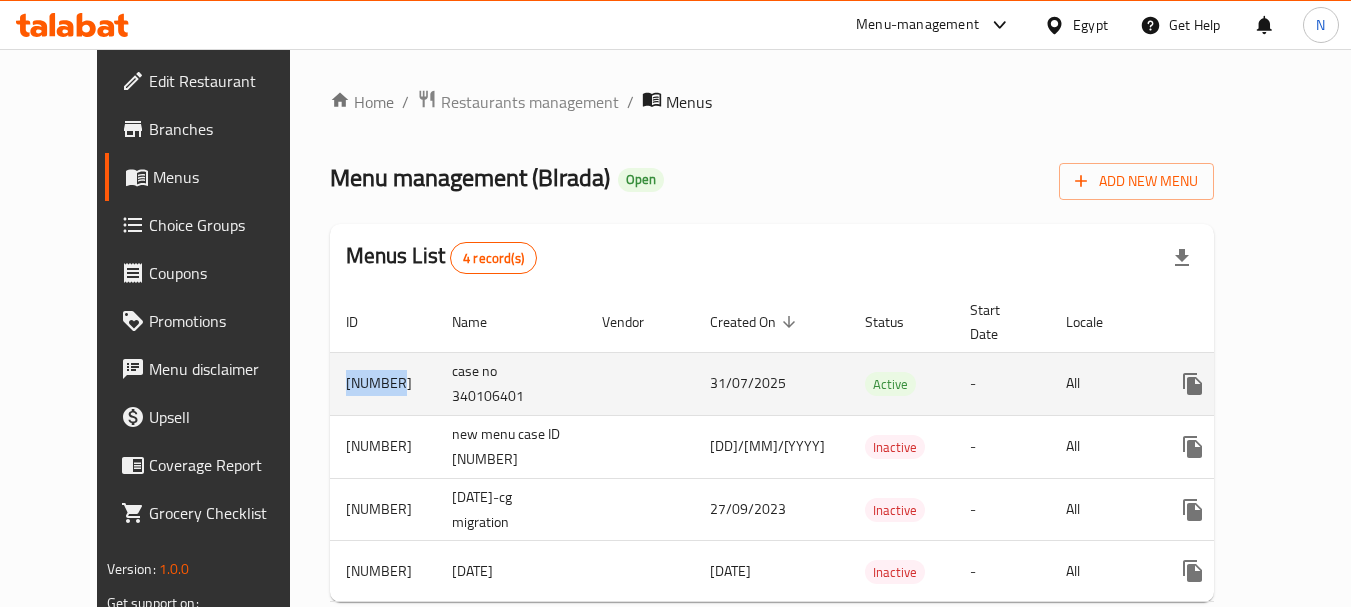 click on "[NUMBER]" at bounding box center [383, 383] 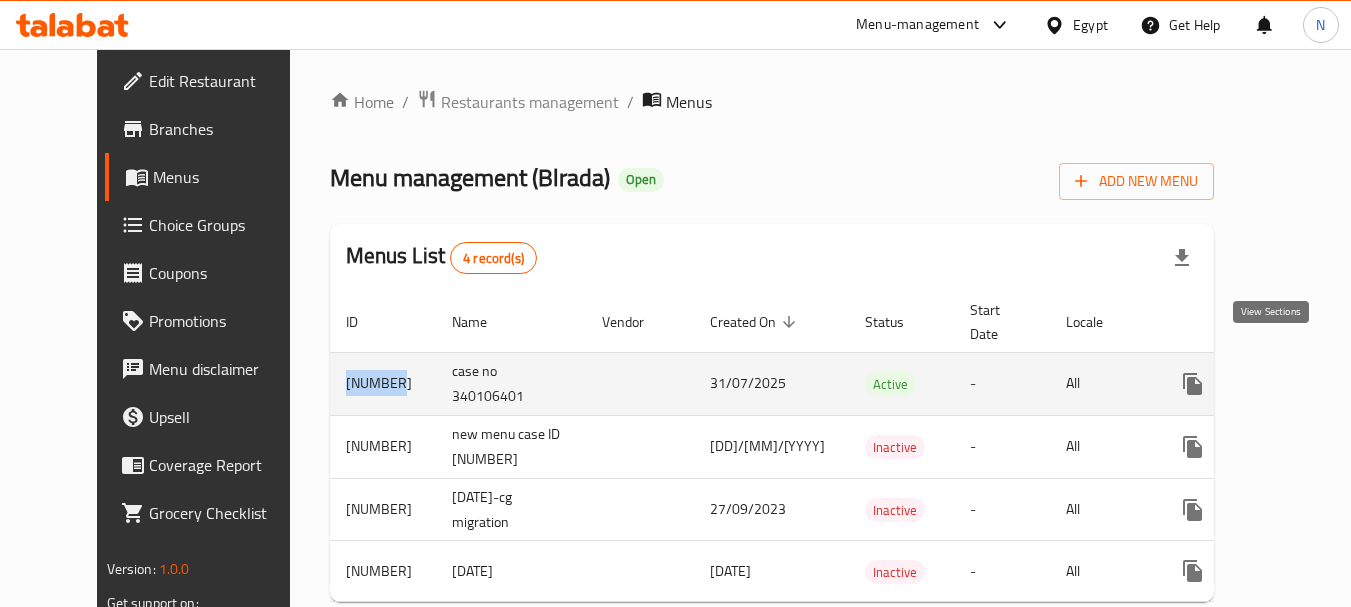 click at bounding box center [1337, 384] 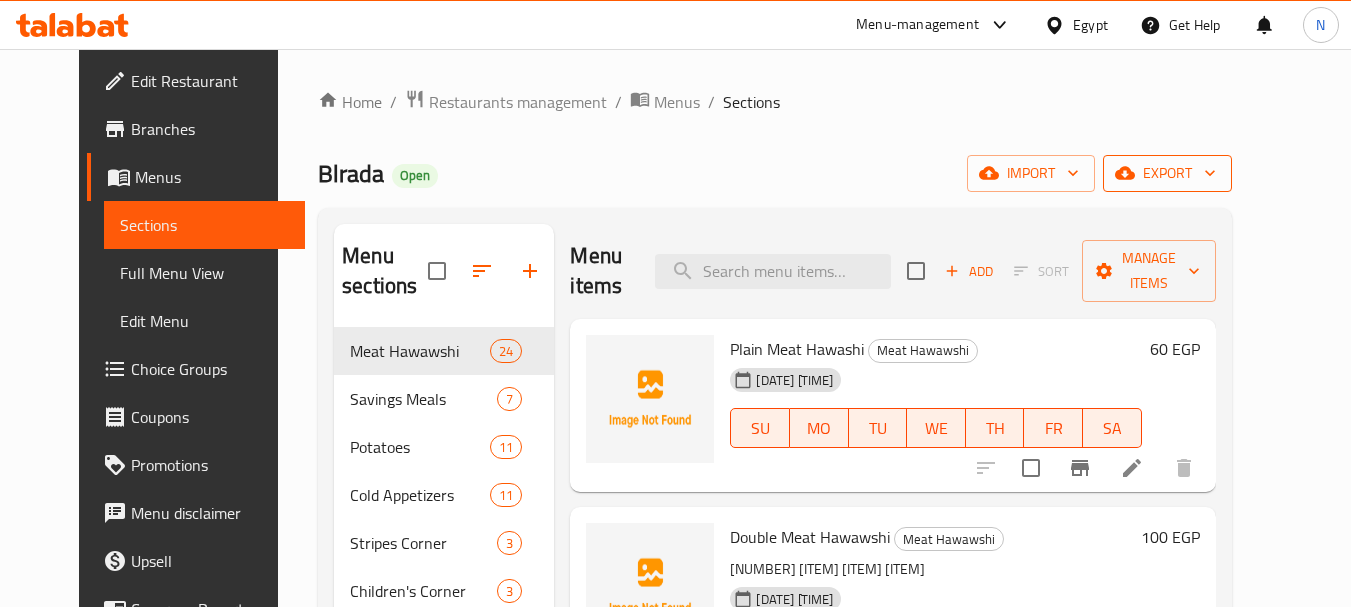 click on "export" at bounding box center [1167, 173] 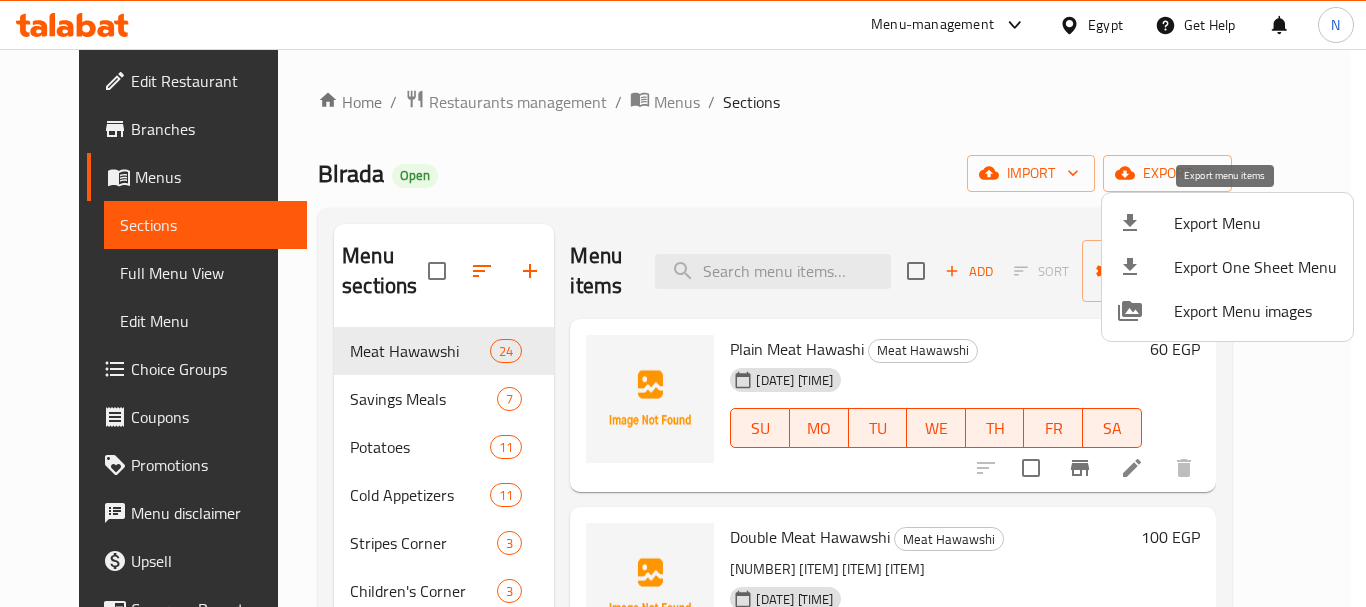 click on "Export Menu" at bounding box center [1255, 223] 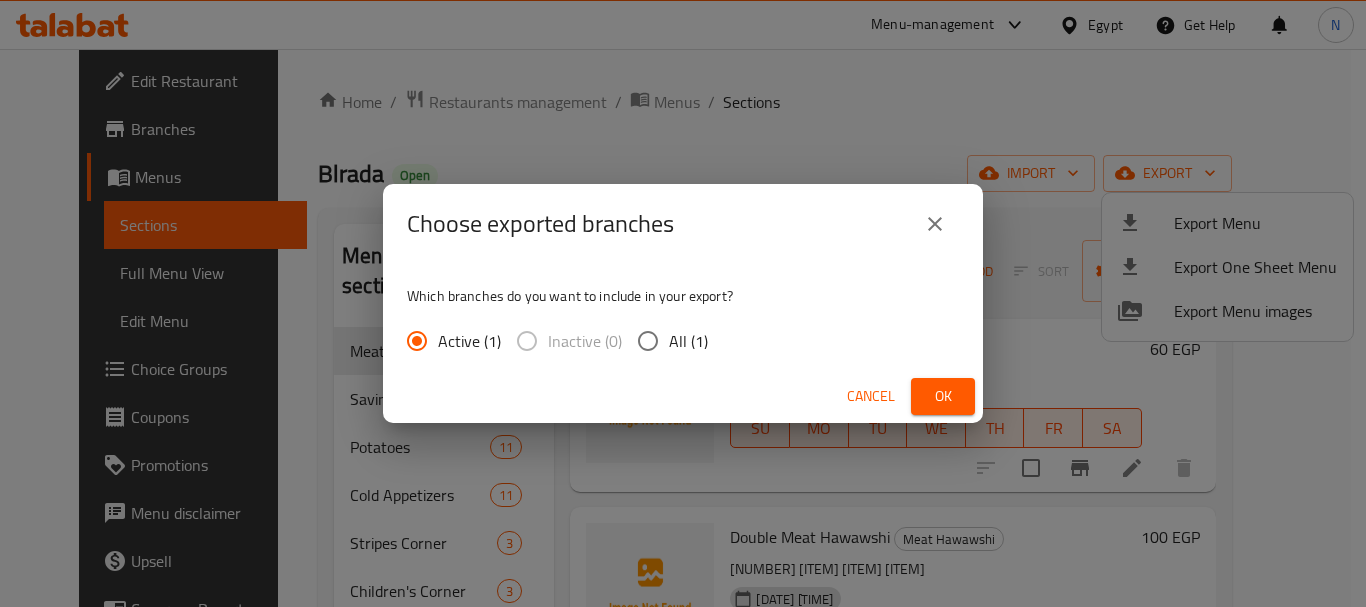 click on "All (1)" at bounding box center [648, 341] 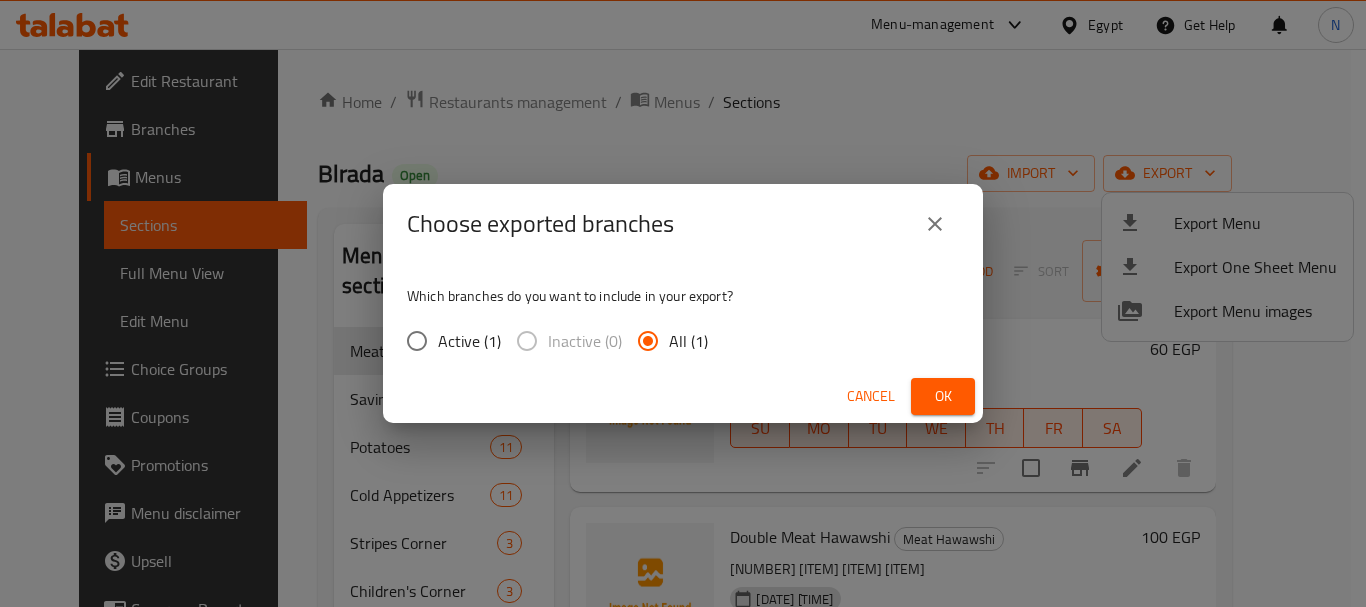 click on "Ok" at bounding box center [943, 396] 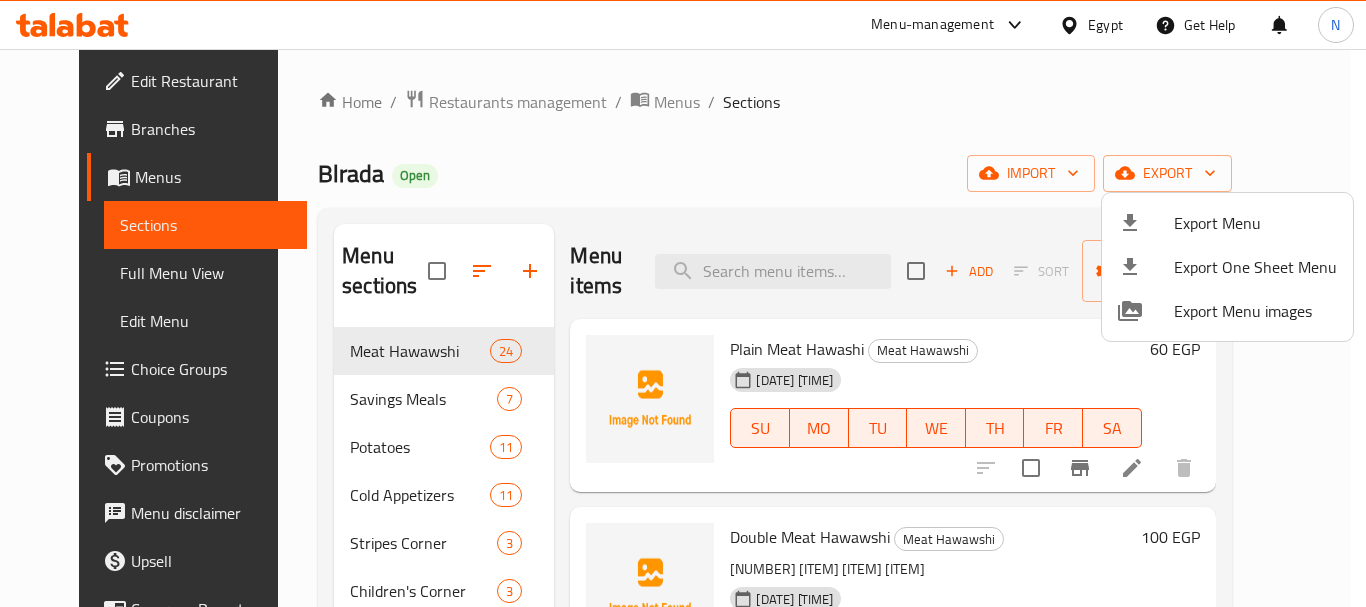 click at bounding box center (683, 303) 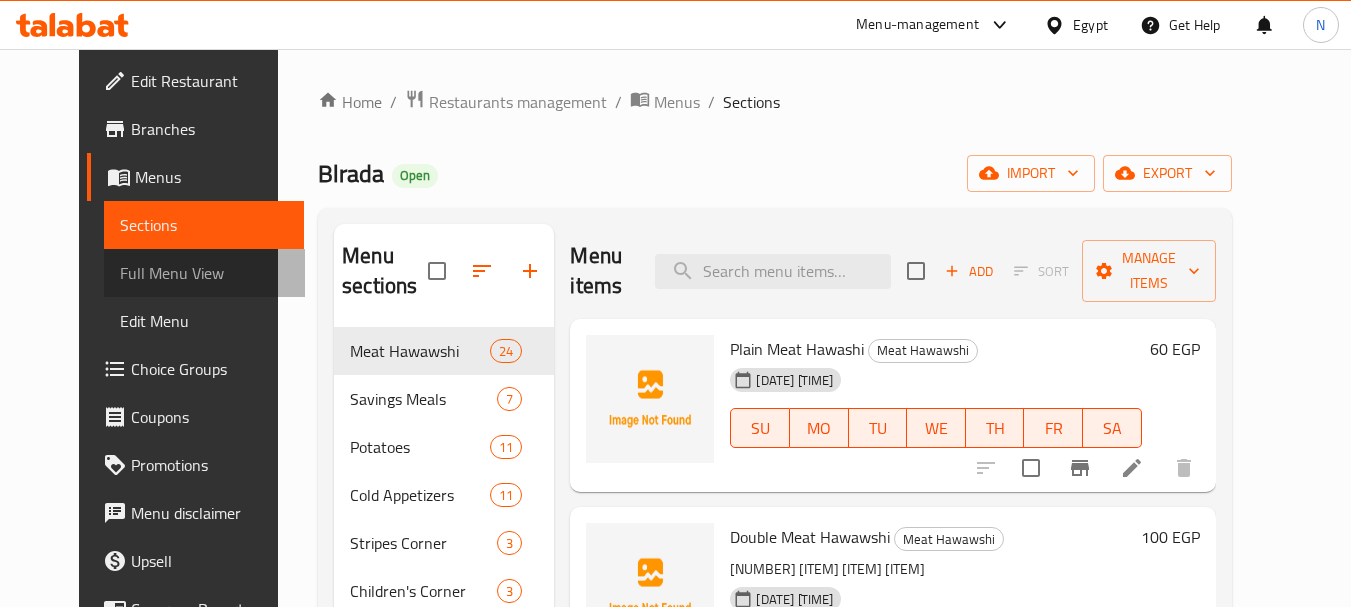 click on "Full Menu View" at bounding box center [204, 273] 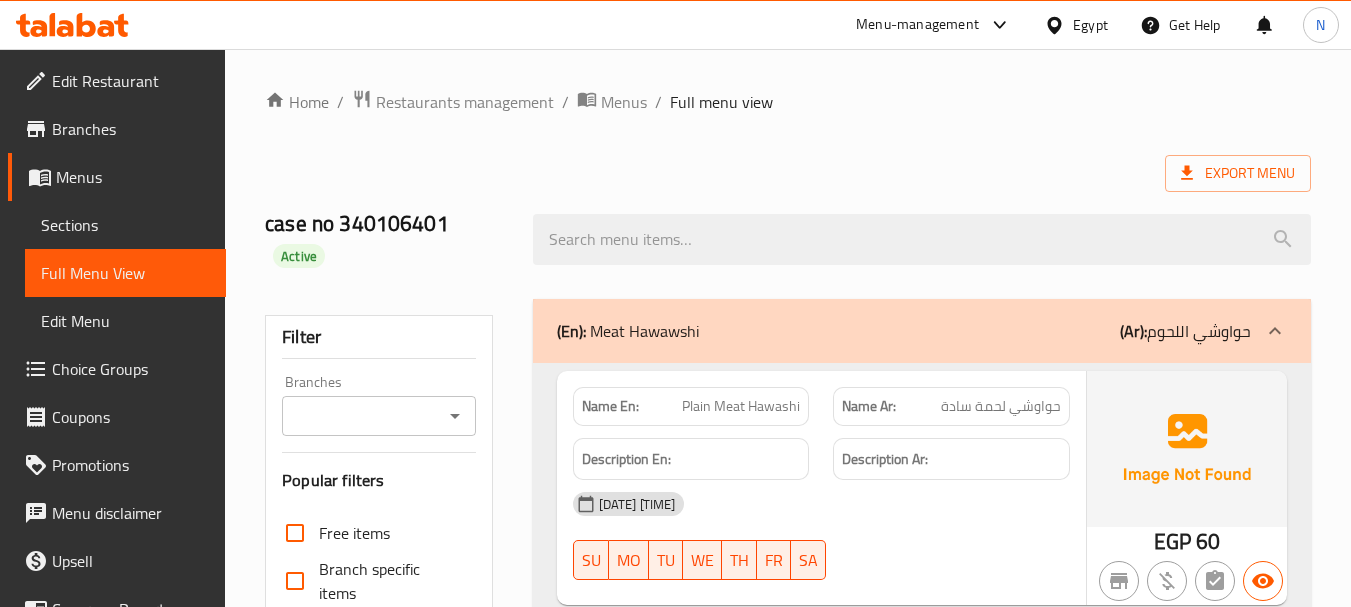 click 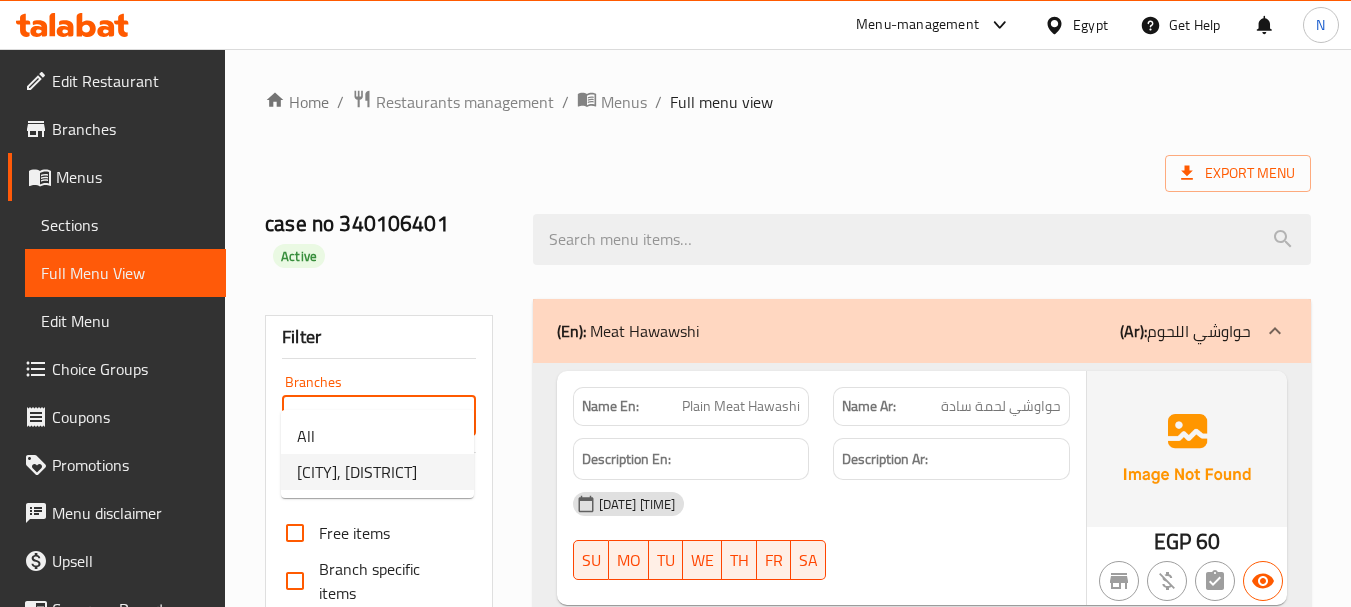 click on "[CITY], [DISTRICT]" at bounding box center [357, 472] 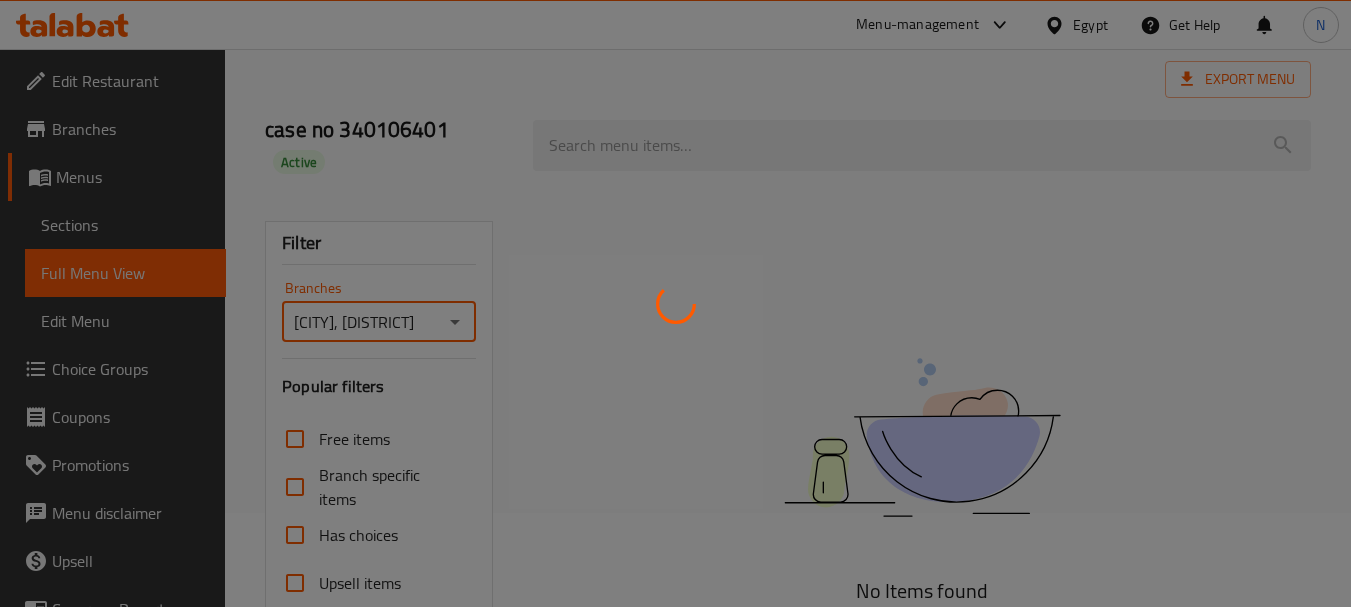 scroll, scrollTop: 457, scrollLeft: 0, axis: vertical 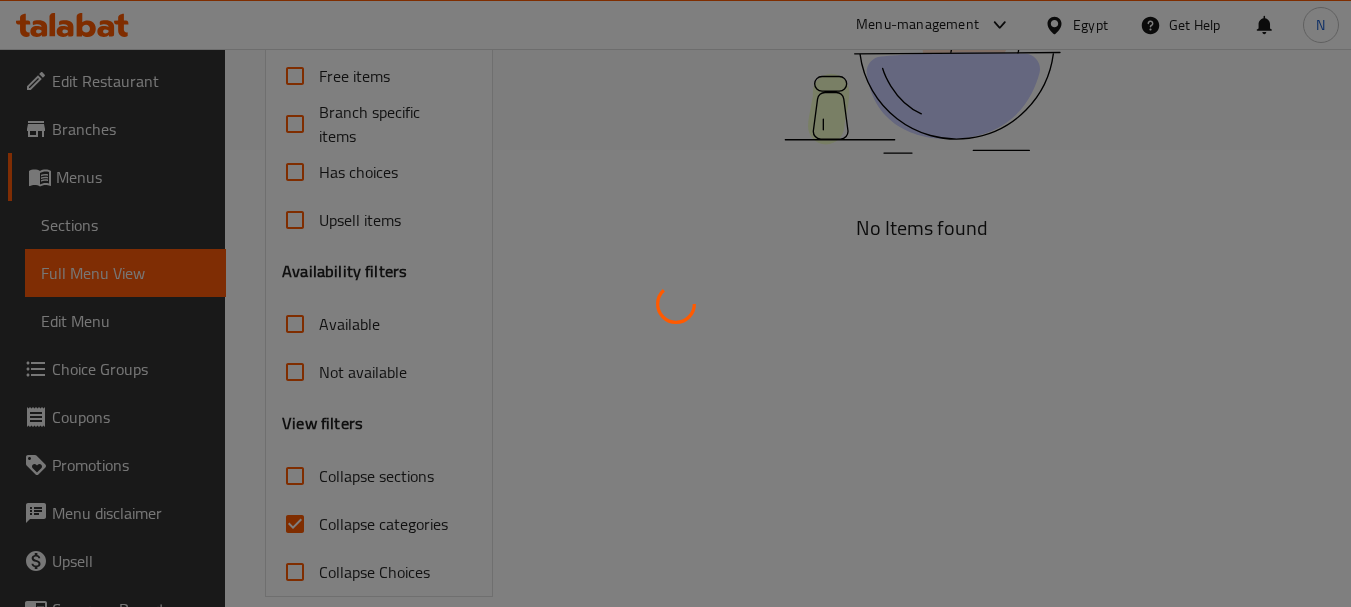 click at bounding box center [675, 303] 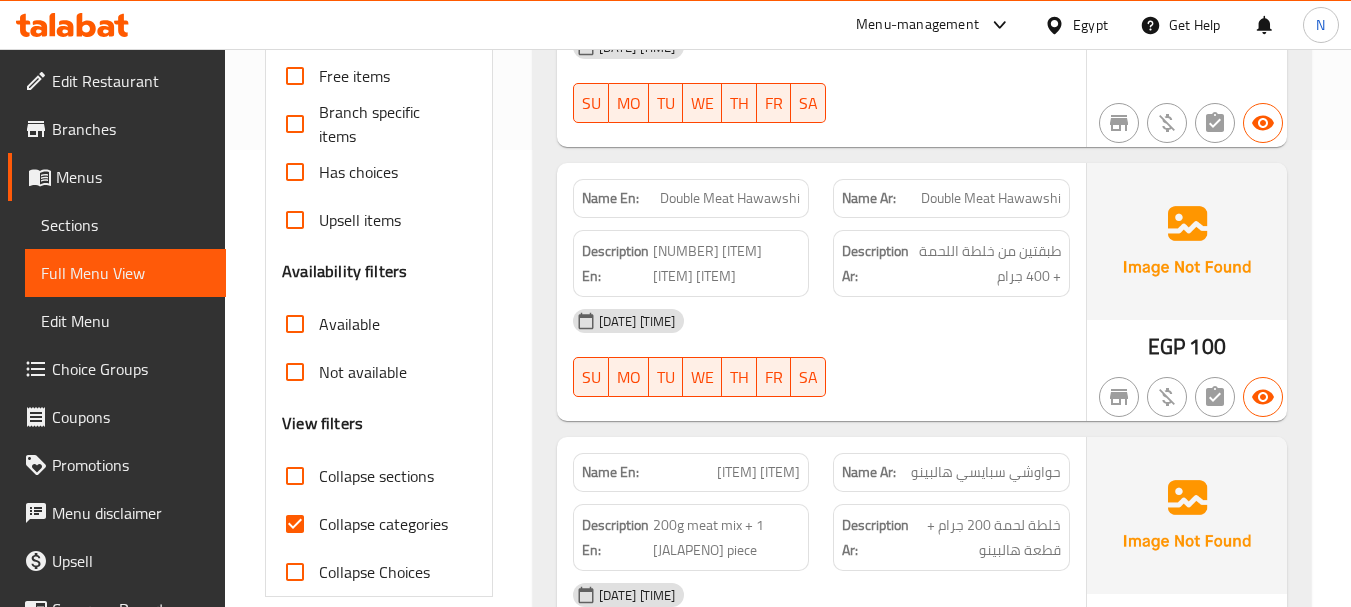 click on "Collapse categories" at bounding box center [295, 524] 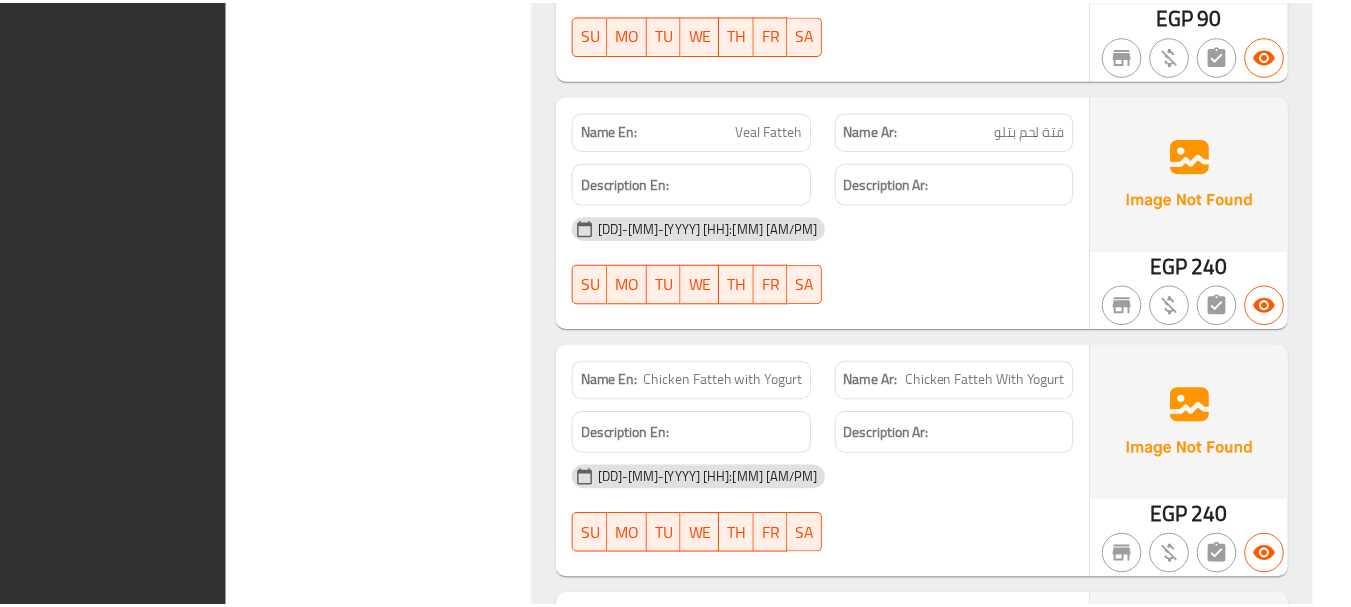 scroll, scrollTop: 79454, scrollLeft: 0, axis: vertical 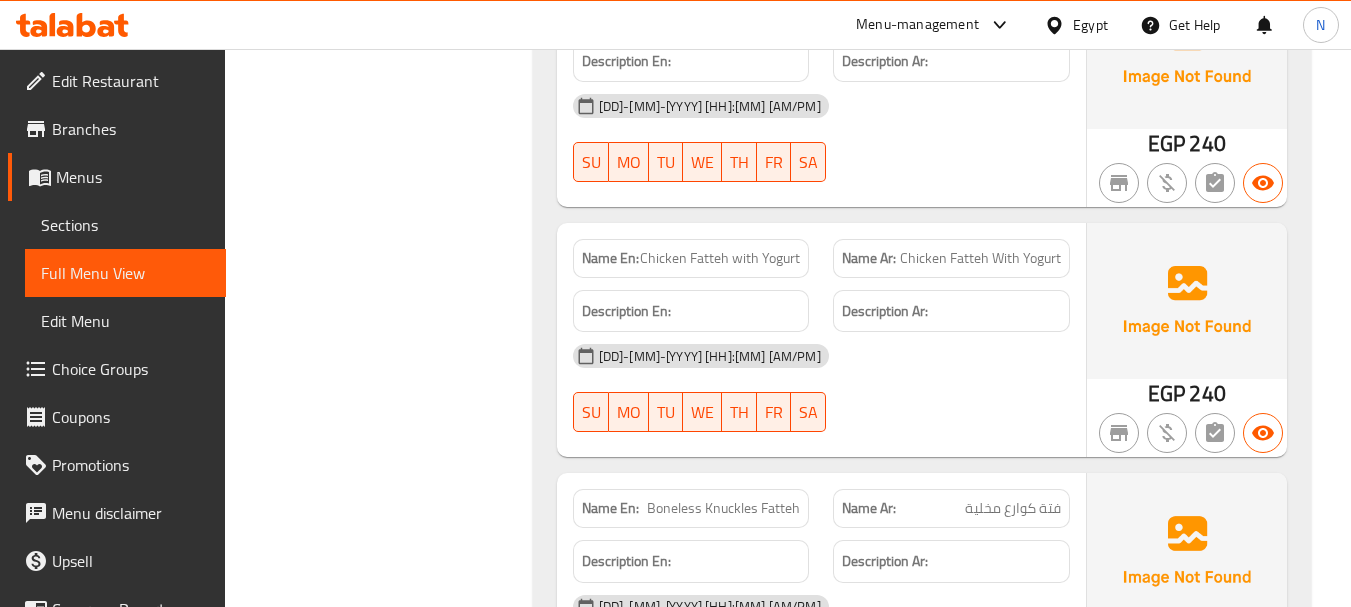 click on "Egypt" at bounding box center (1090, 25) 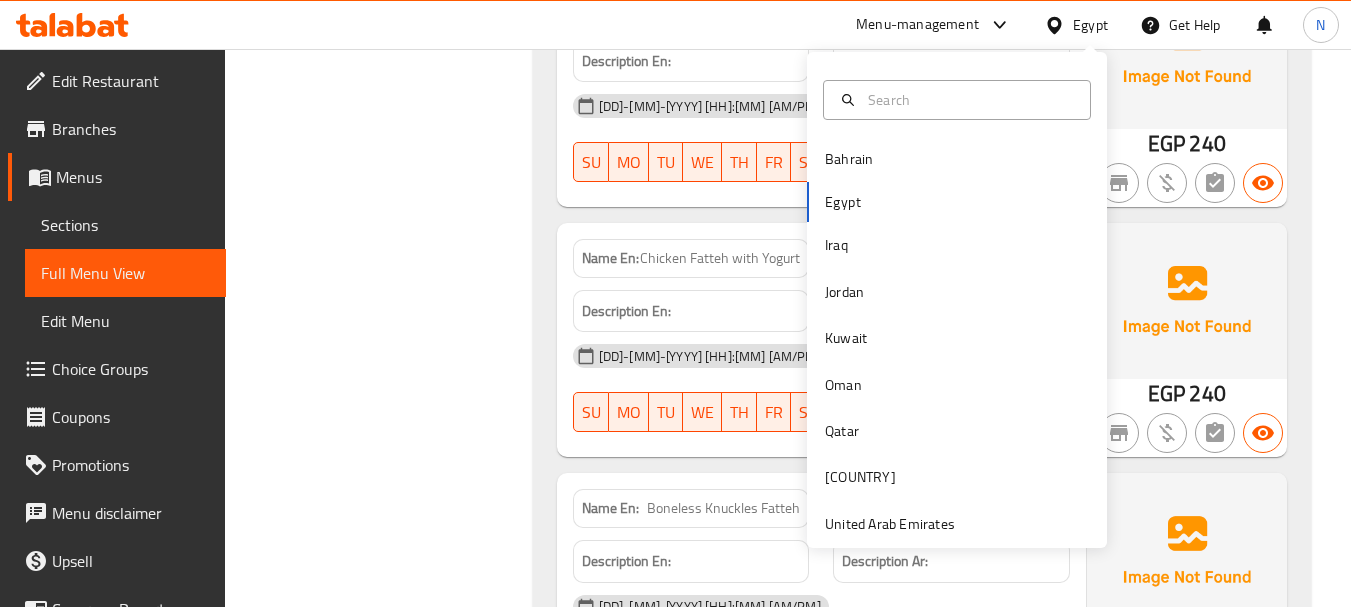 click on "[COUNTRY] [COUNTRY] [COUNTRY] [COUNTRY] [COUNTRY] [COUNTRY] [COUNTRY] [COUNTRY]" at bounding box center [957, 341] 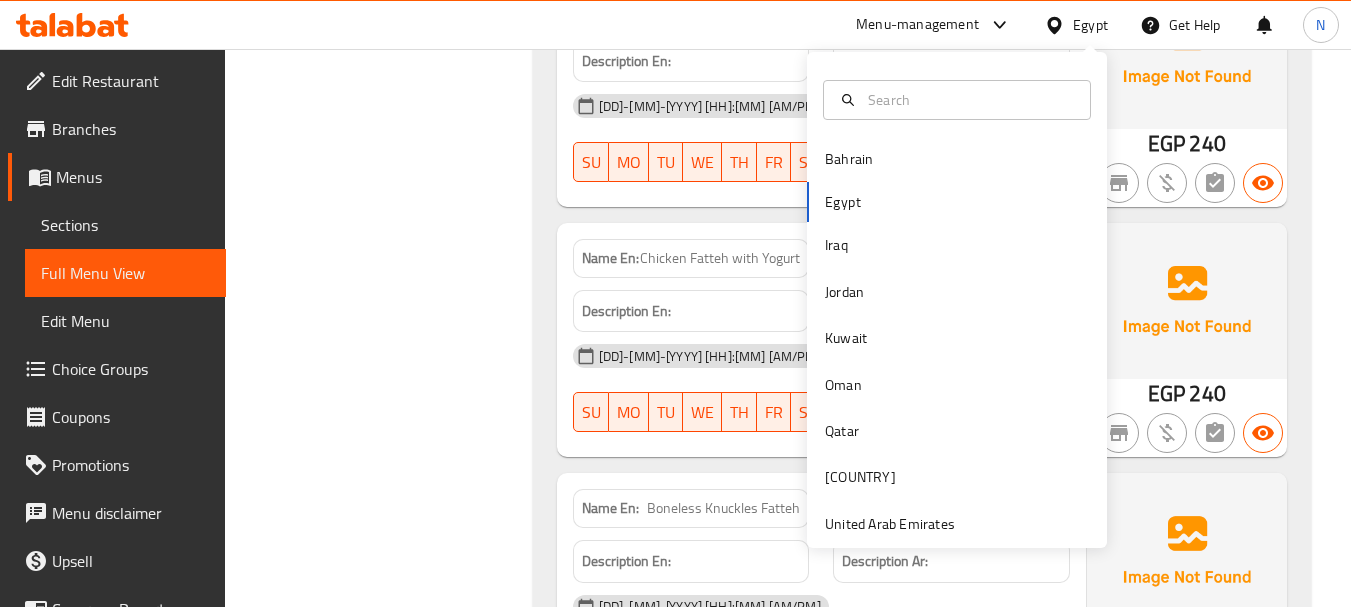 click on "[COUNTRY] [COUNTRY] [COUNTRY] [COUNTRY] [COUNTRY] [COUNTRY] [COUNTRY] [COUNTRY]" at bounding box center [957, 341] 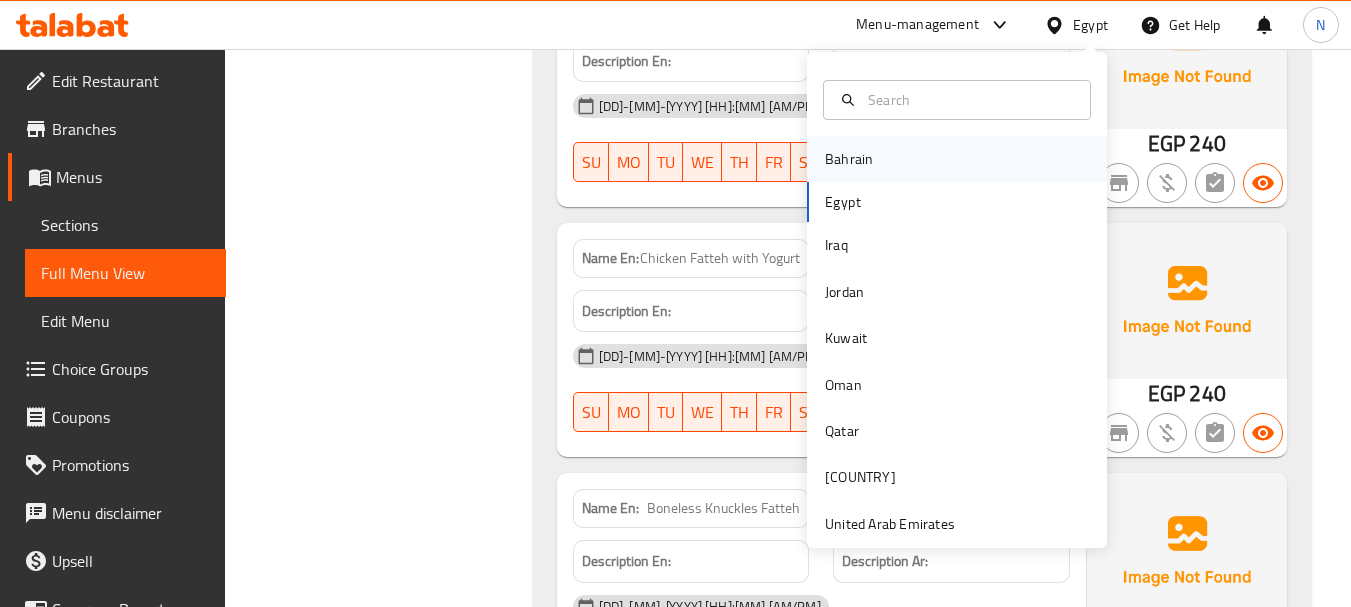 click on "Bahrain" at bounding box center (849, 159) 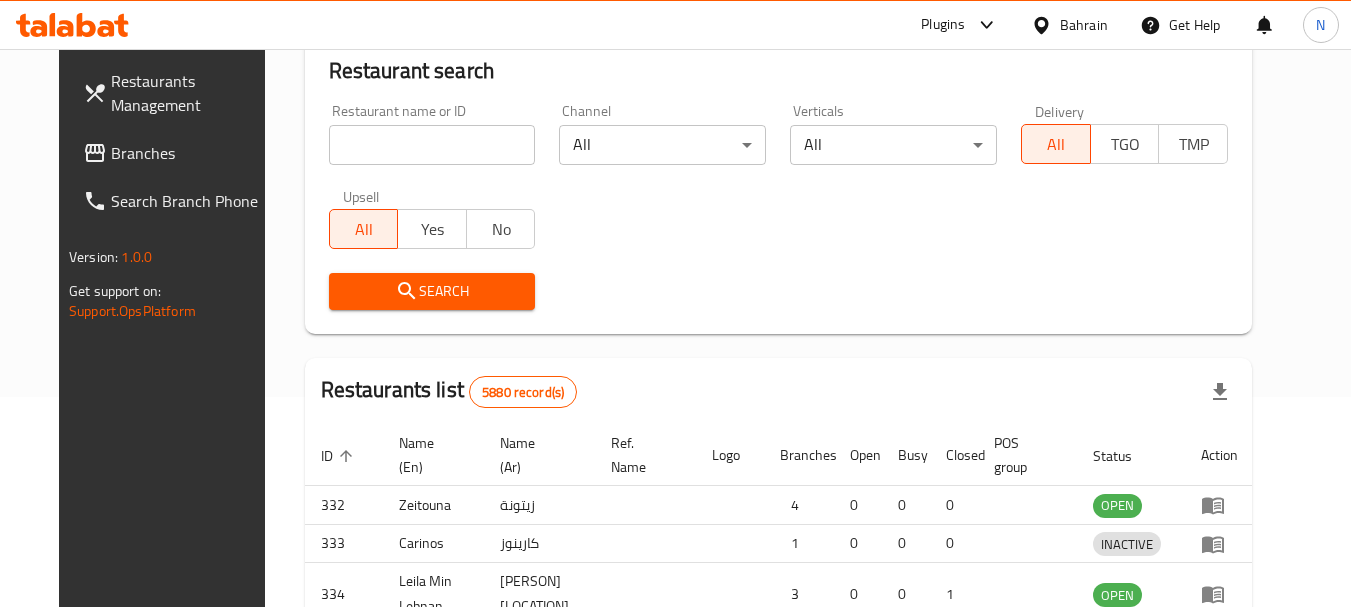 scroll, scrollTop: 907, scrollLeft: 0, axis: vertical 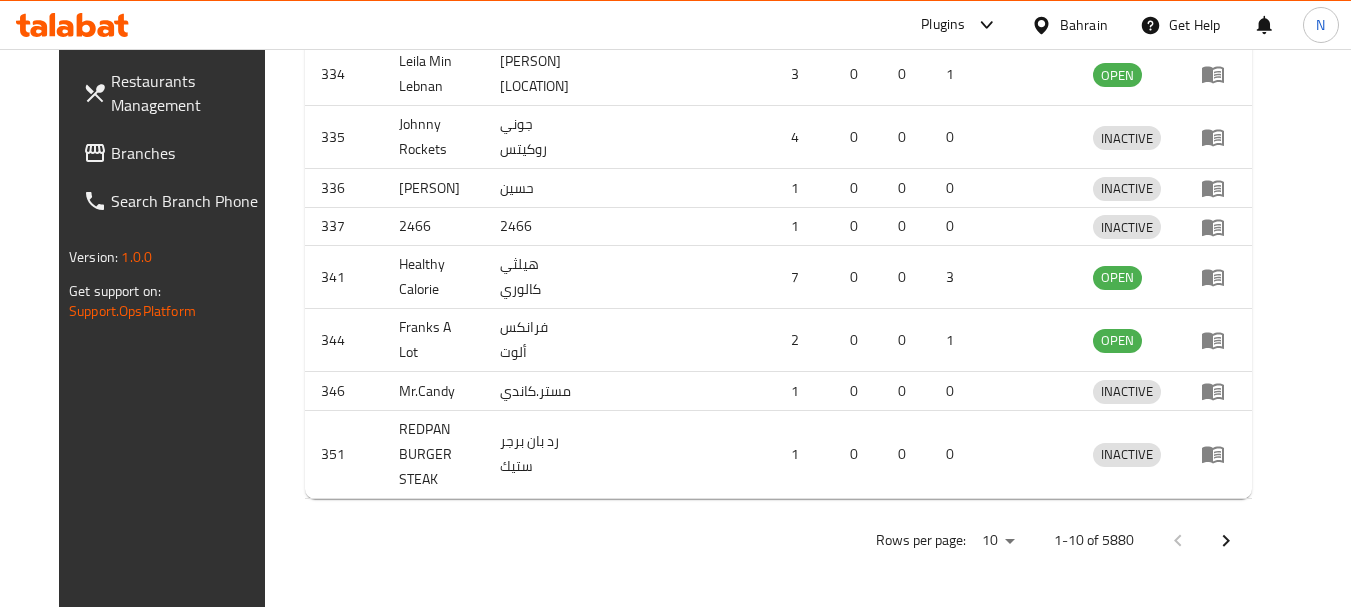 click at bounding box center [675, 303] 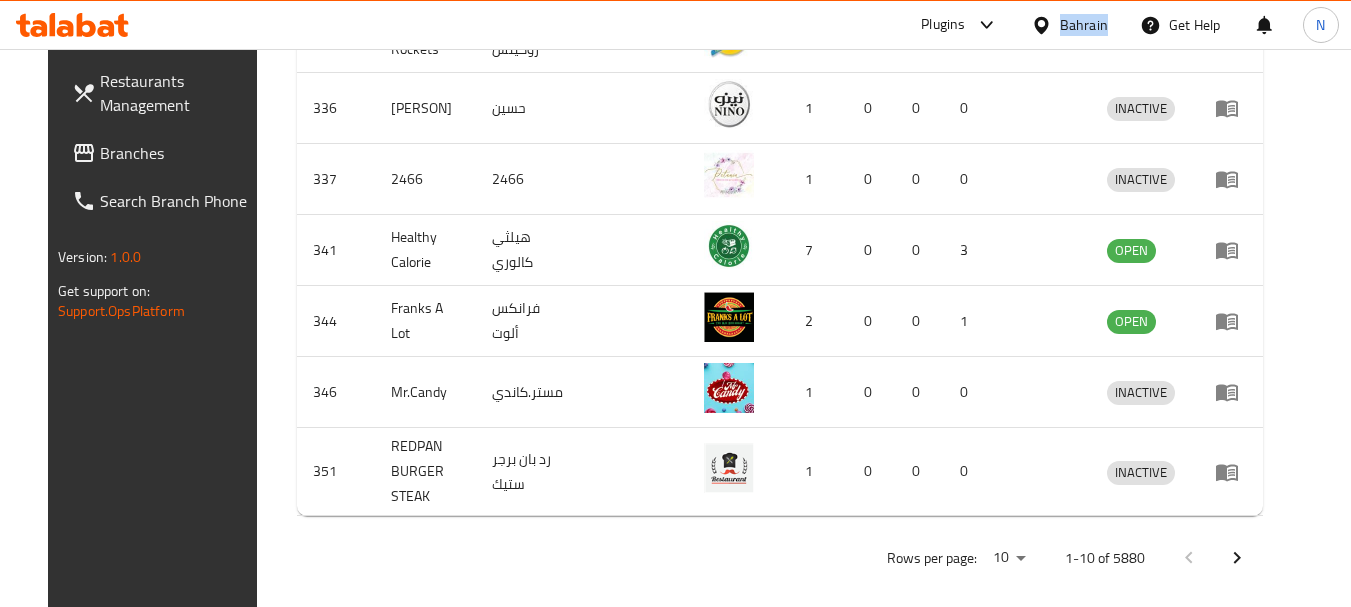 click on "Bahrain" at bounding box center (1084, 25) 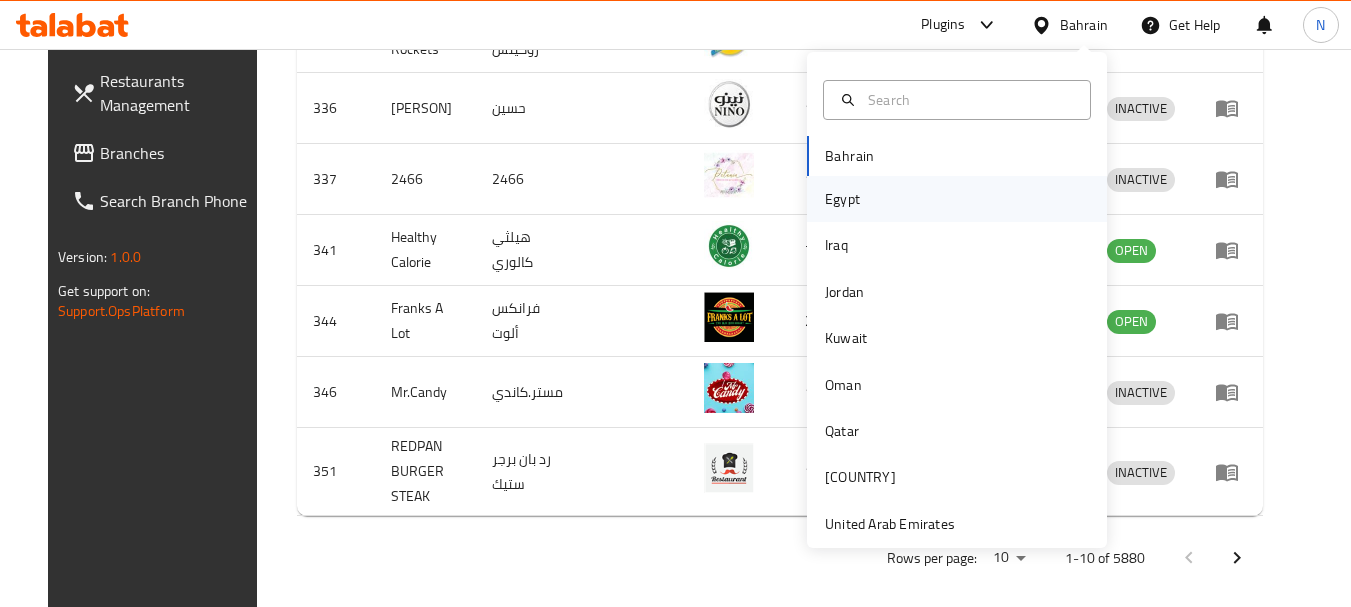 click on "Egypt" at bounding box center [957, 199] 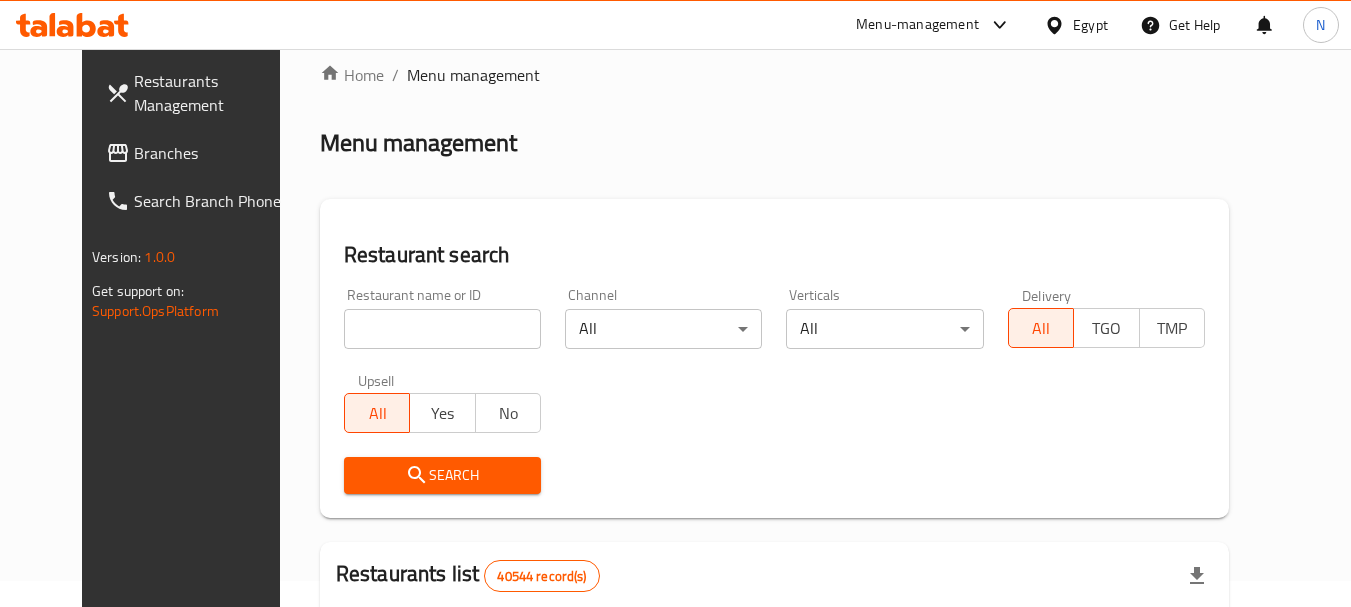 scroll, scrollTop: 0, scrollLeft: 0, axis: both 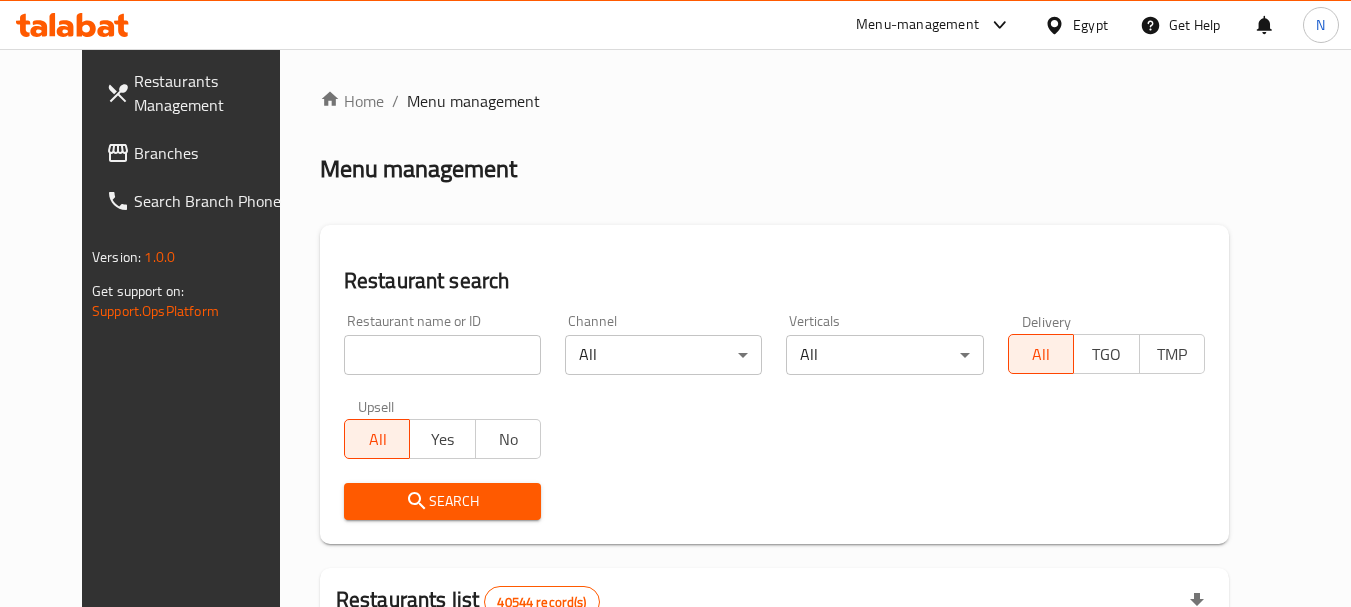 click at bounding box center [442, 355] 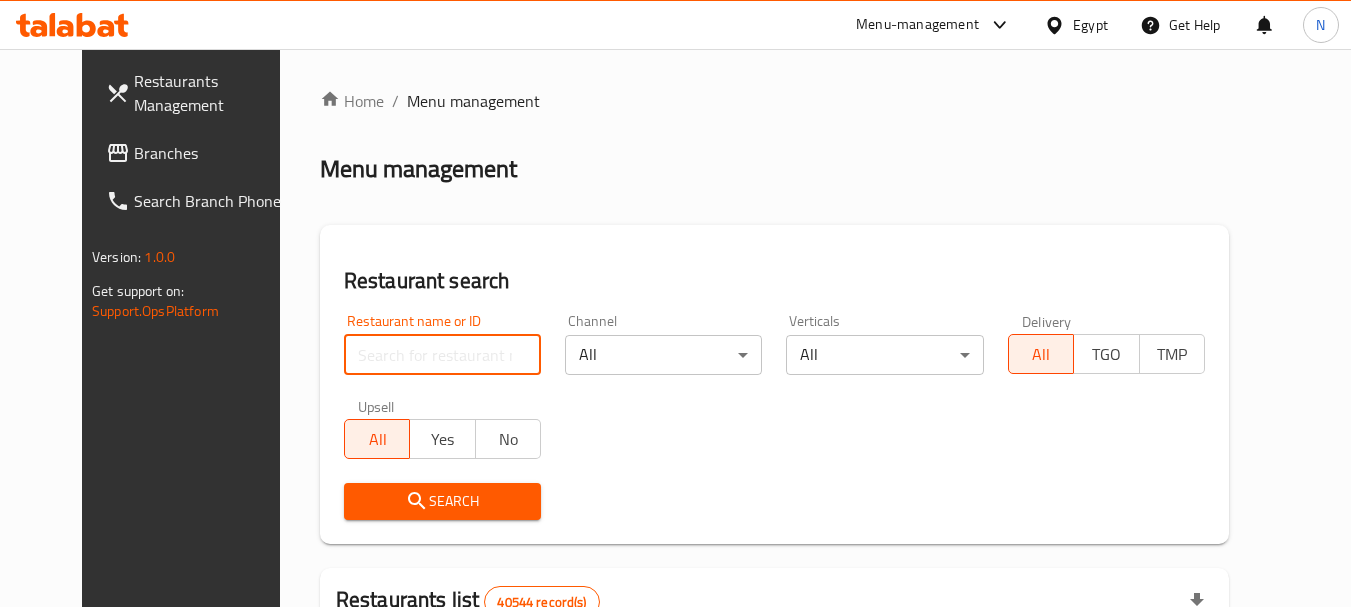 paste on "[NUMBER]" 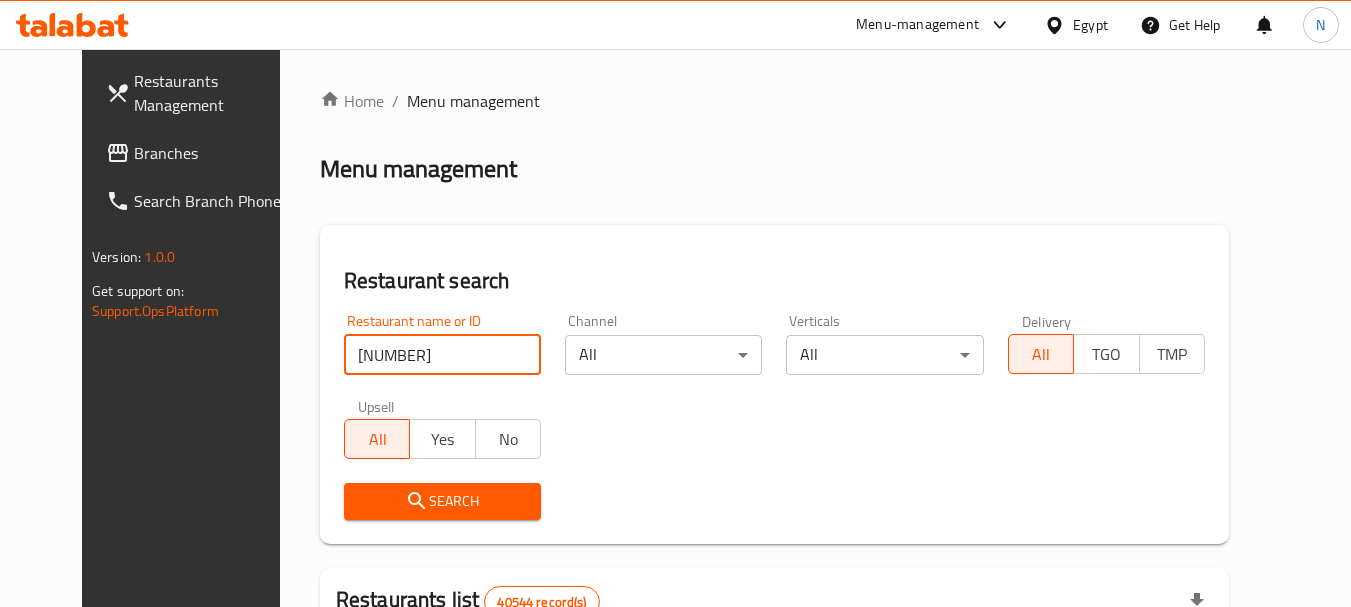 type on "[NUMBER]" 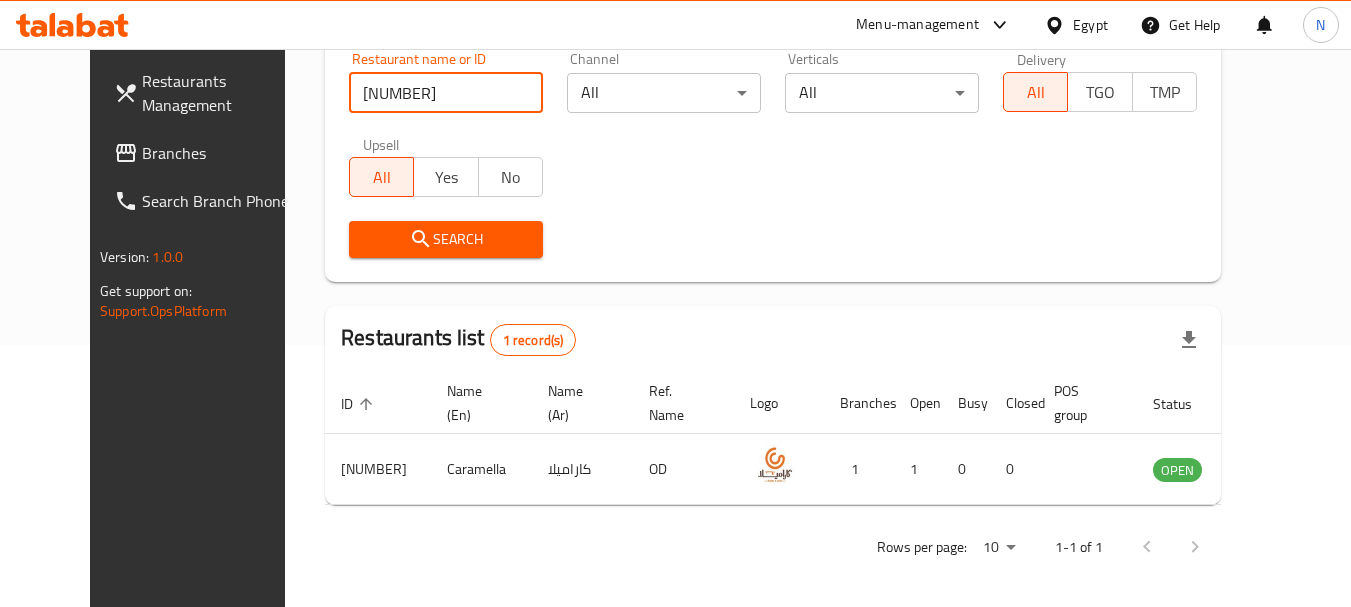 scroll, scrollTop: 268, scrollLeft: 0, axis: vertical 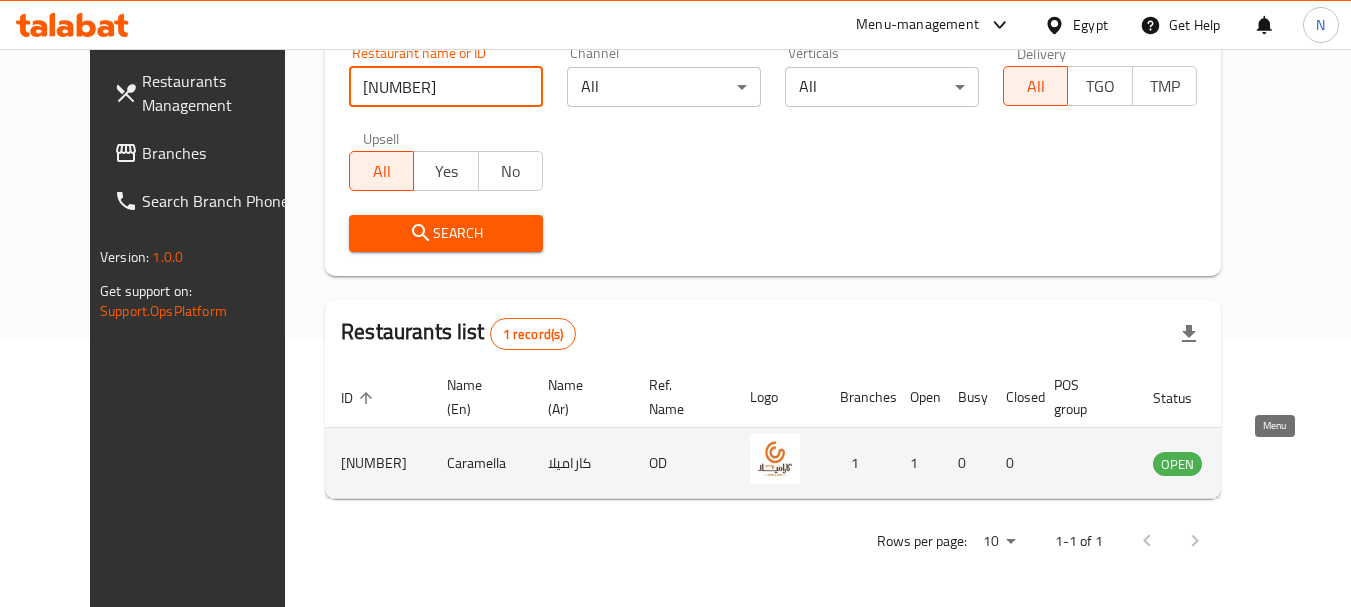 click 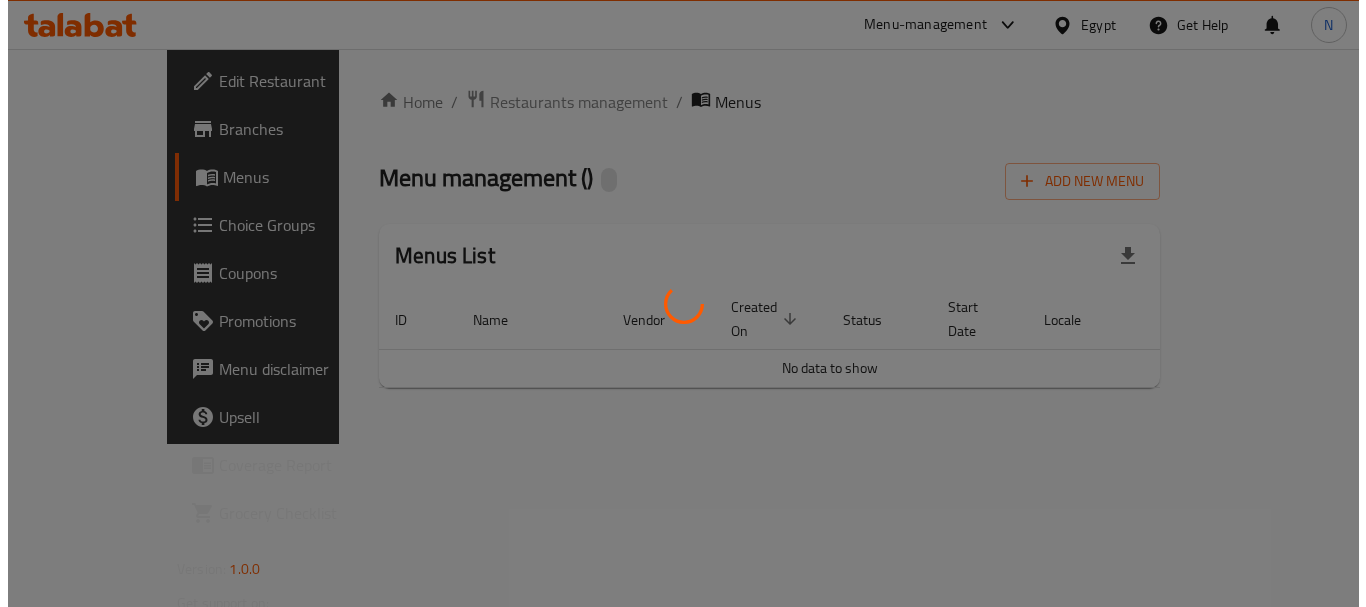 scroll, scrollTop: 0, scrollLeft: 0, axis: both 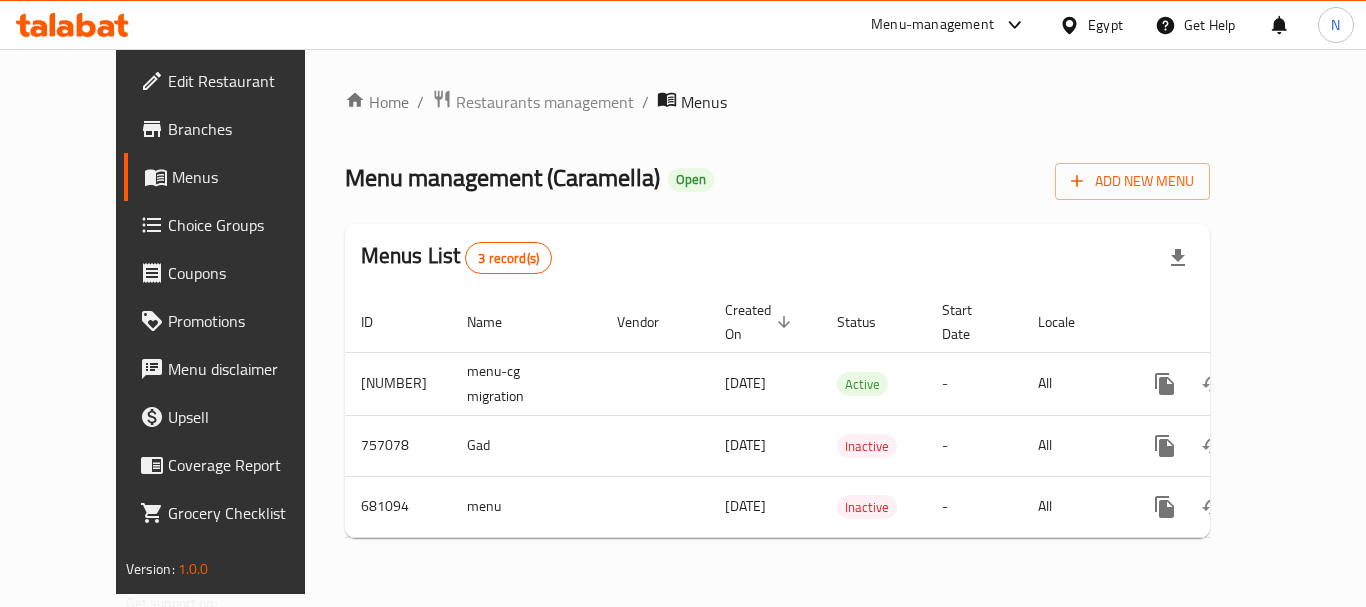 click on "Branches" at bounding box center [248, 129] 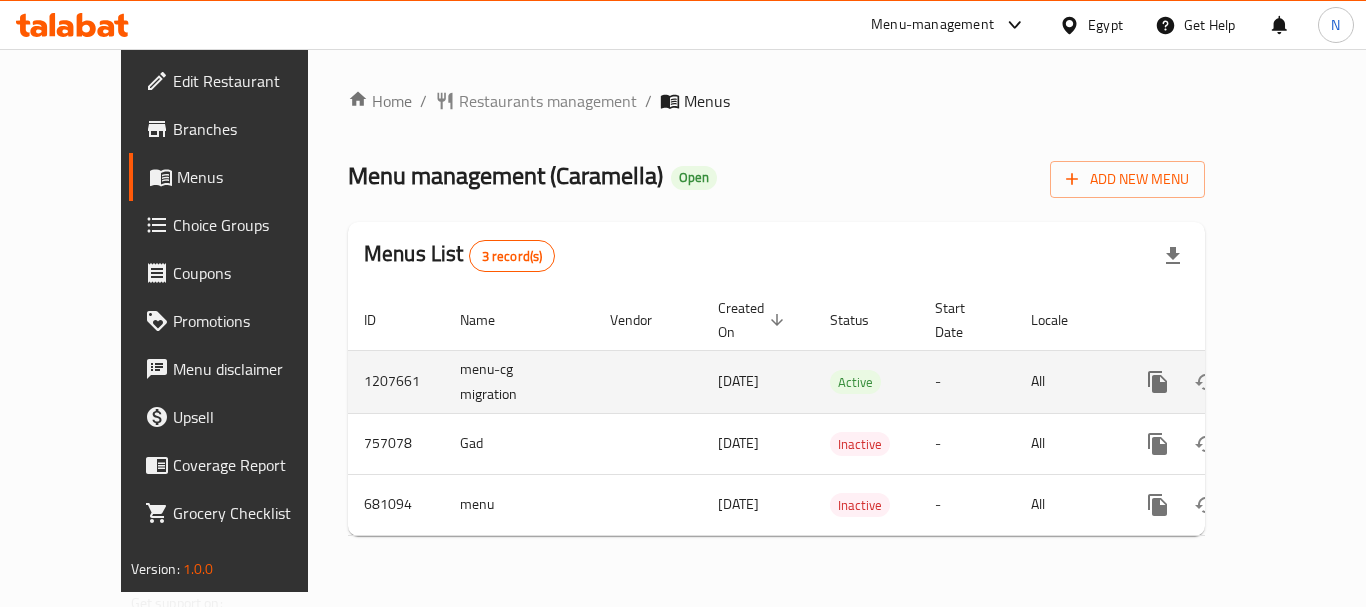scroll, scrollTop: 0, scrollLeft: 0, axis: both 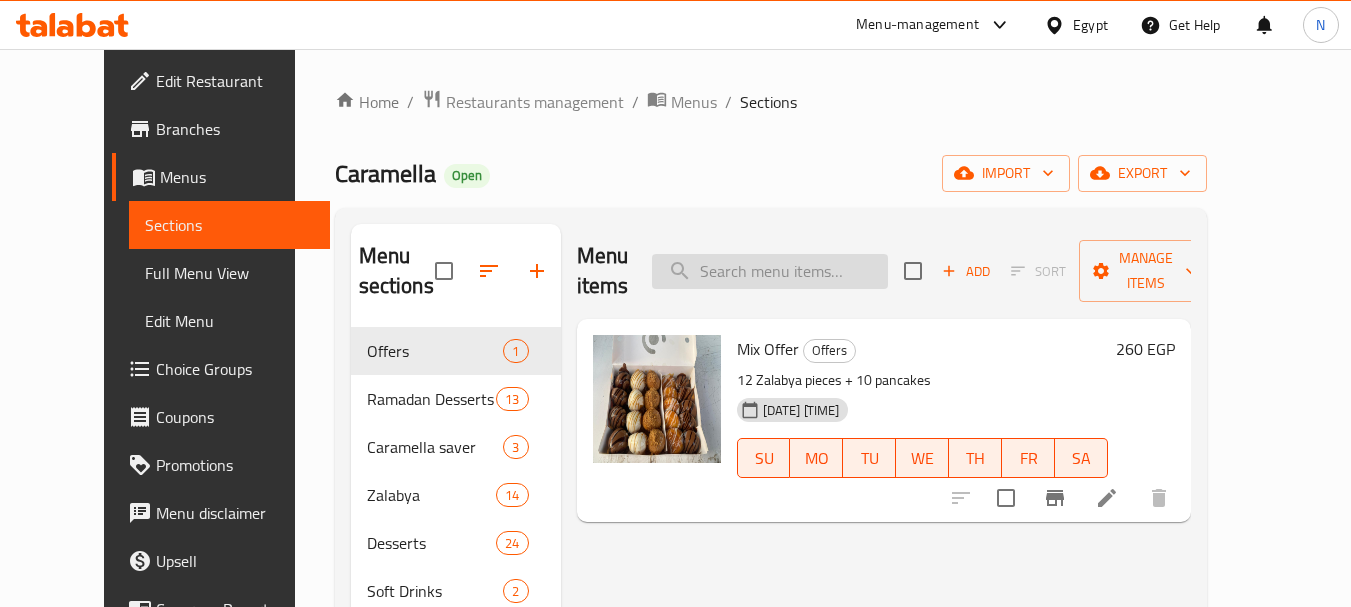 click at bounding box center (770, 271) 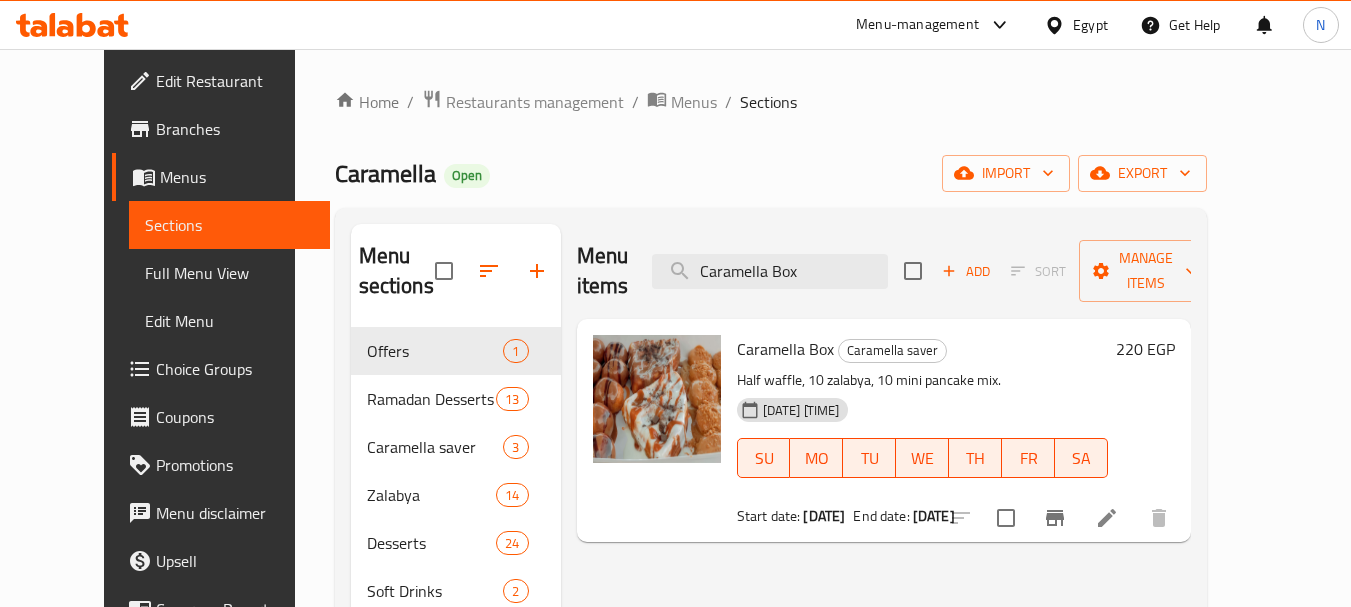 type on "Caramella Box" 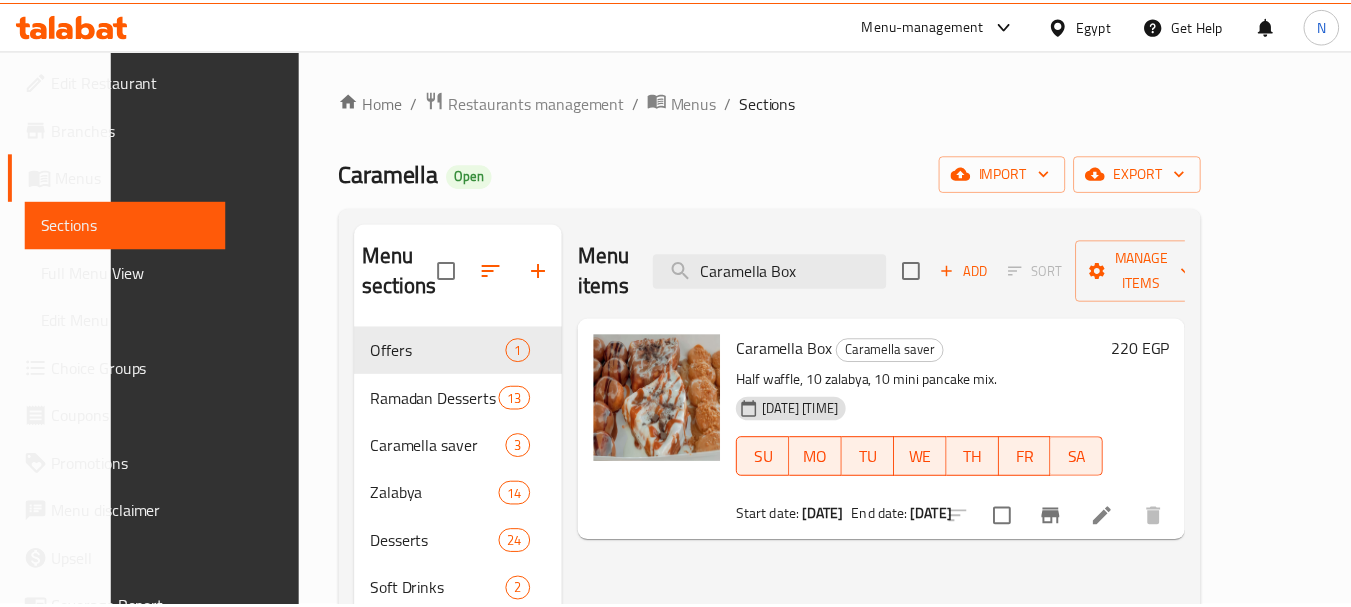 scroll, scrollTop: 280, scrollLeft: 0, axis: vertical 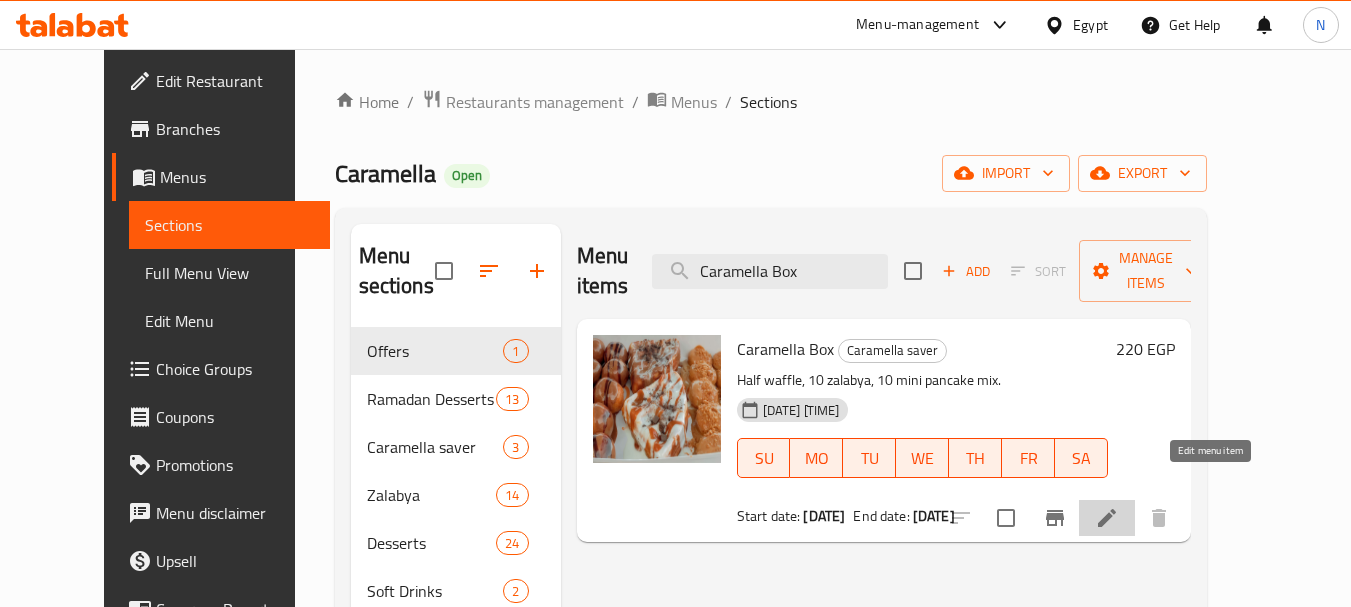 click 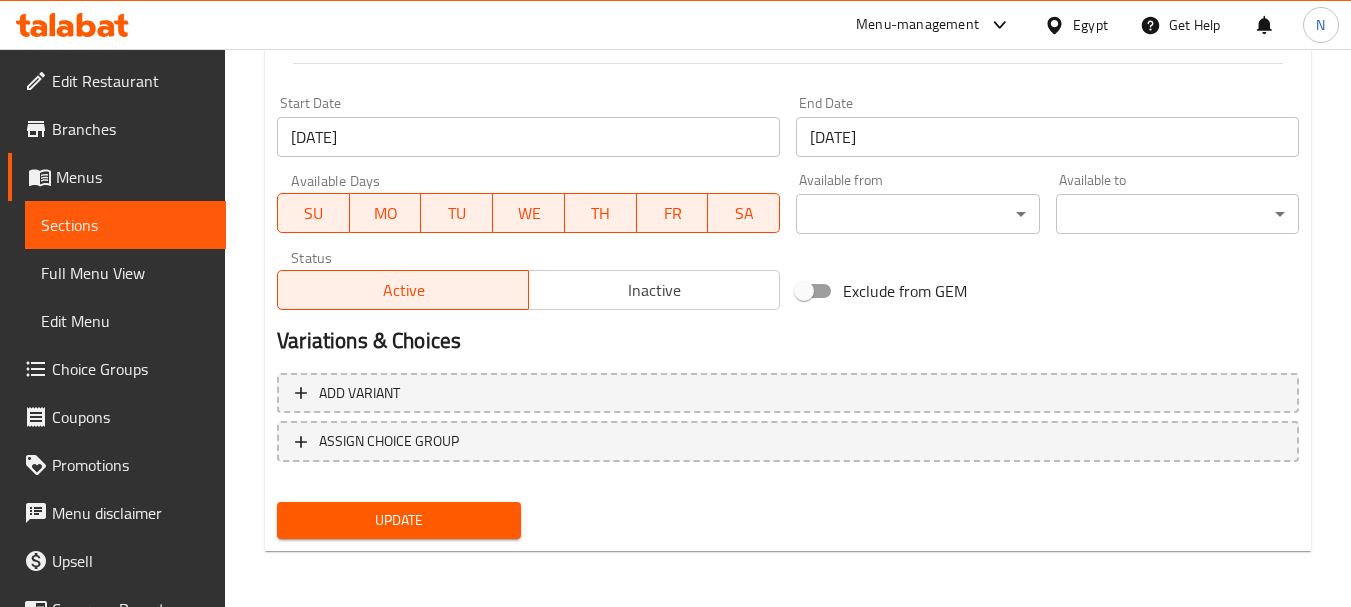 scroll, scrollTop: 304, scrollLeft: 0, axis: vertical 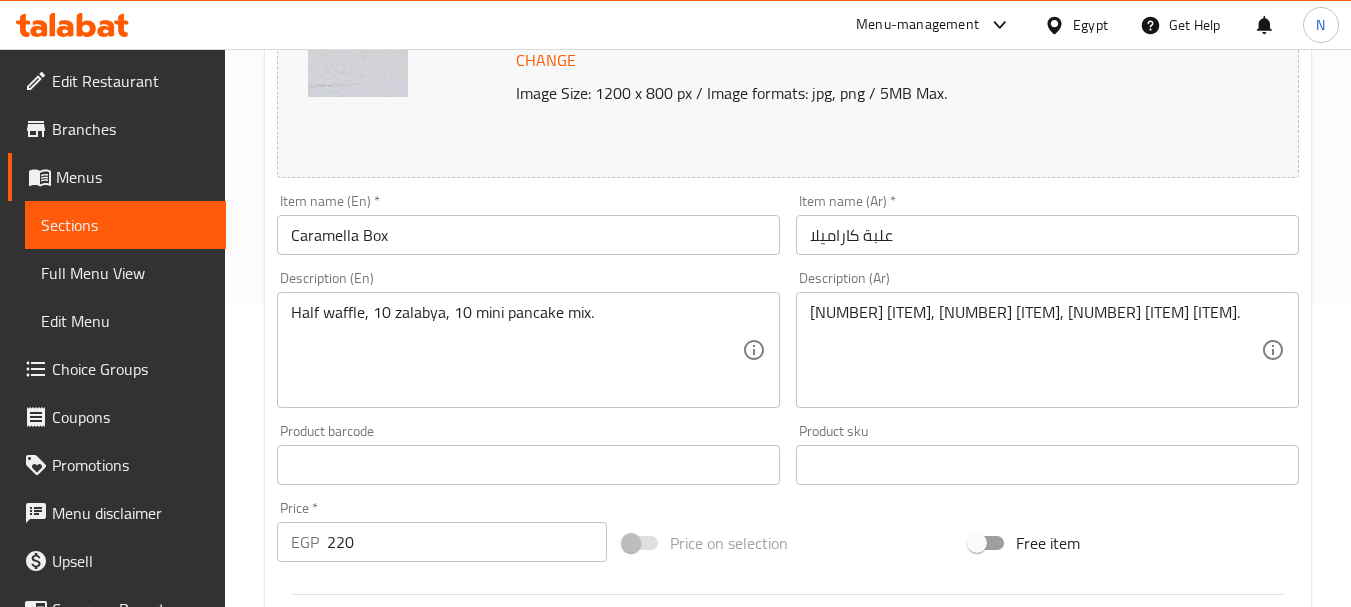 click on "Egypt" at bounding box center (1090, 25) 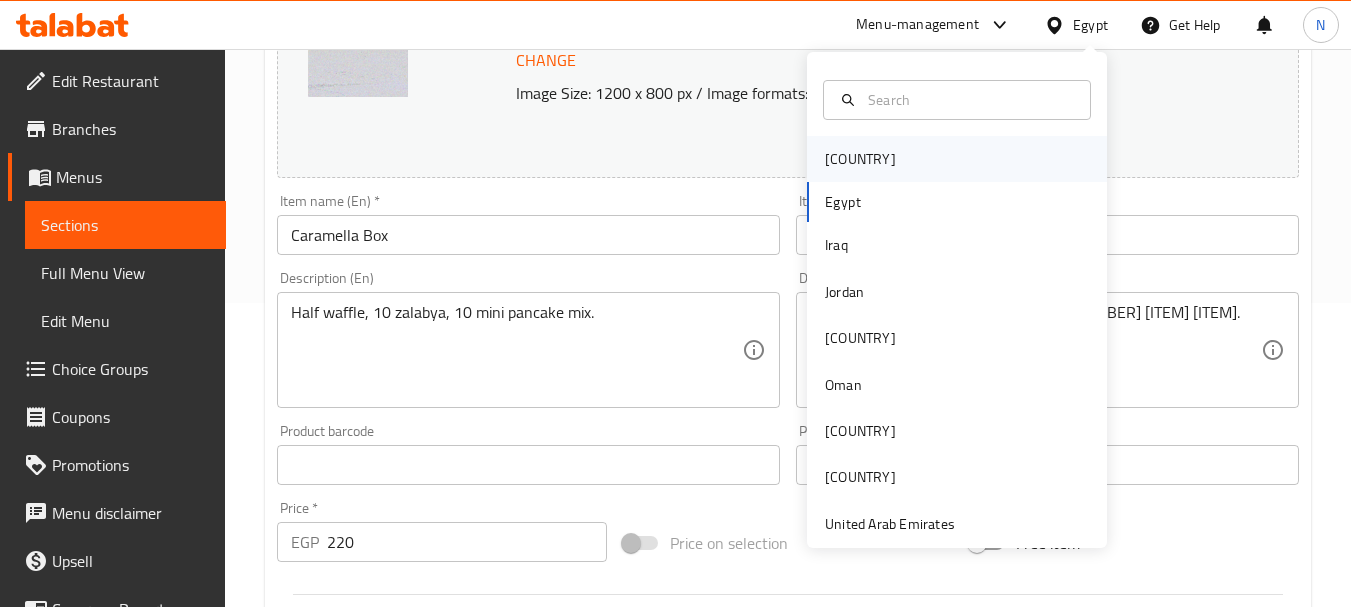 click on "[COUNTRY]" at bounding box center (957, 159) 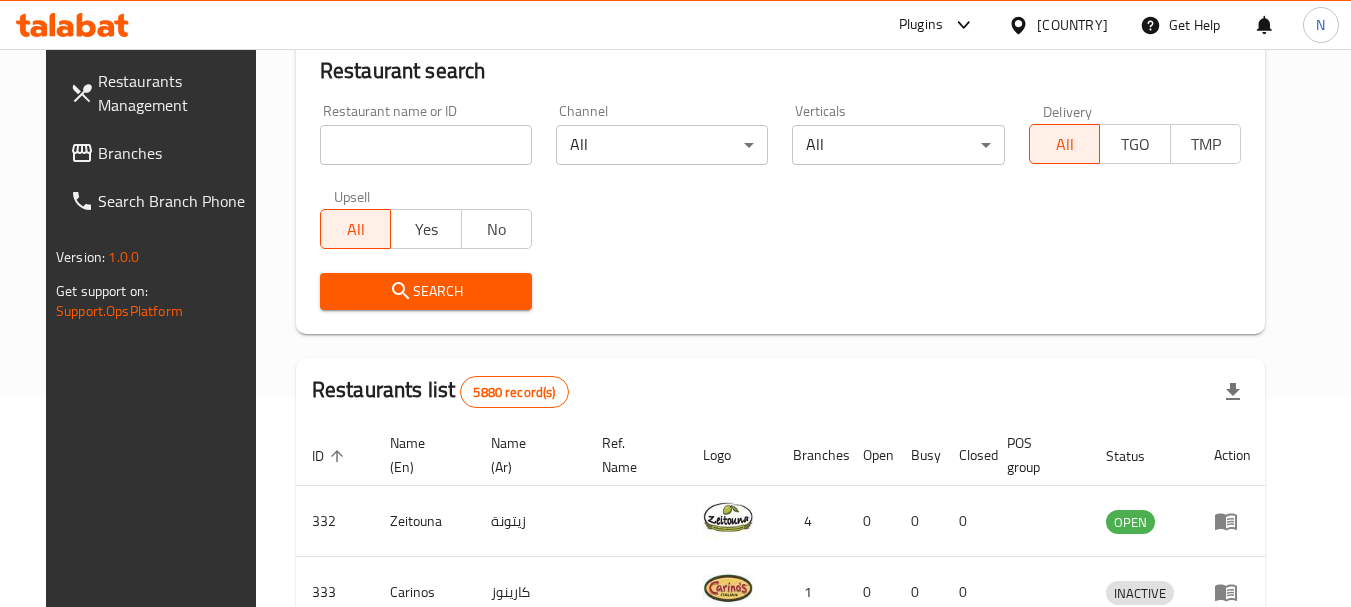 scroll, scrollTop: 304, scrollLeft: 0, axis: vertical 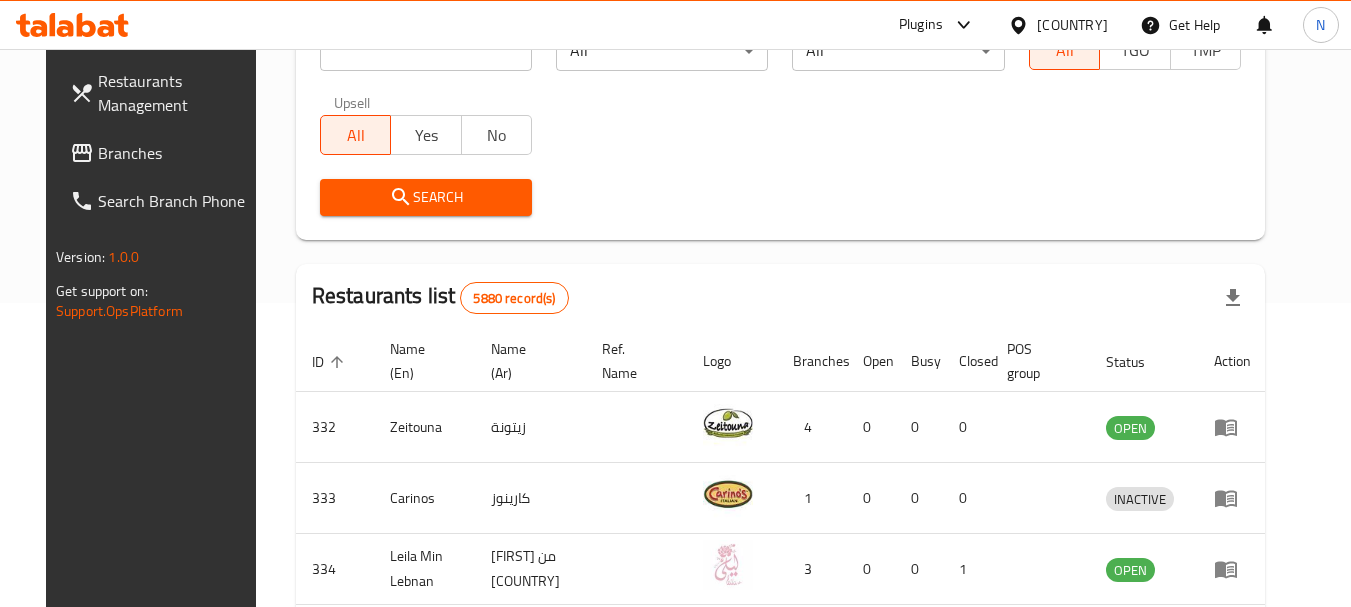 click on "Bahrain" at bounding box center [1072, 25] 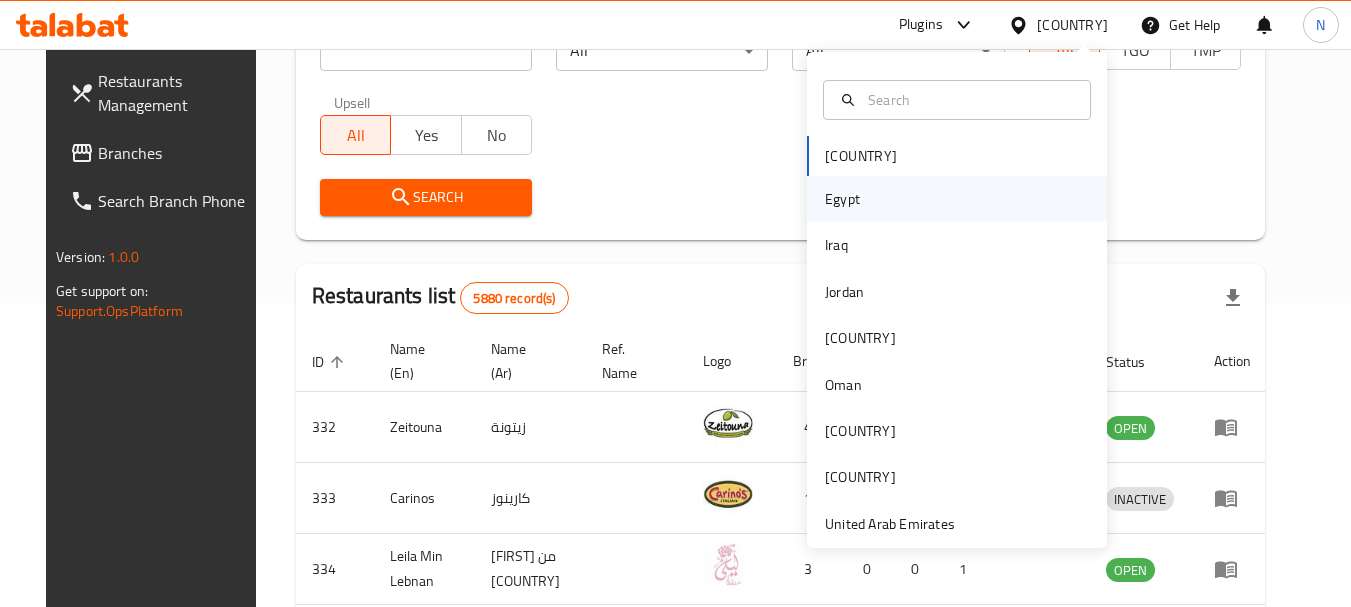 click on "Egypt" at bounding box center (957, 199) 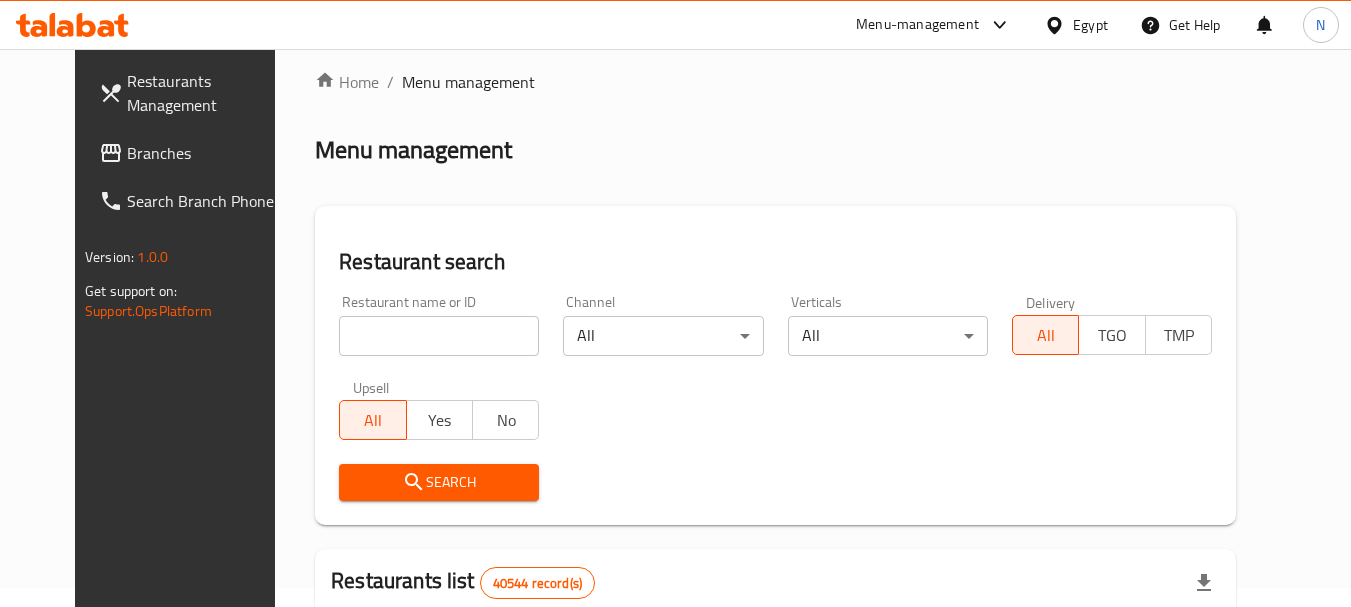 scroll, scrollTop: 0, scrollLeft: 0, axis: both 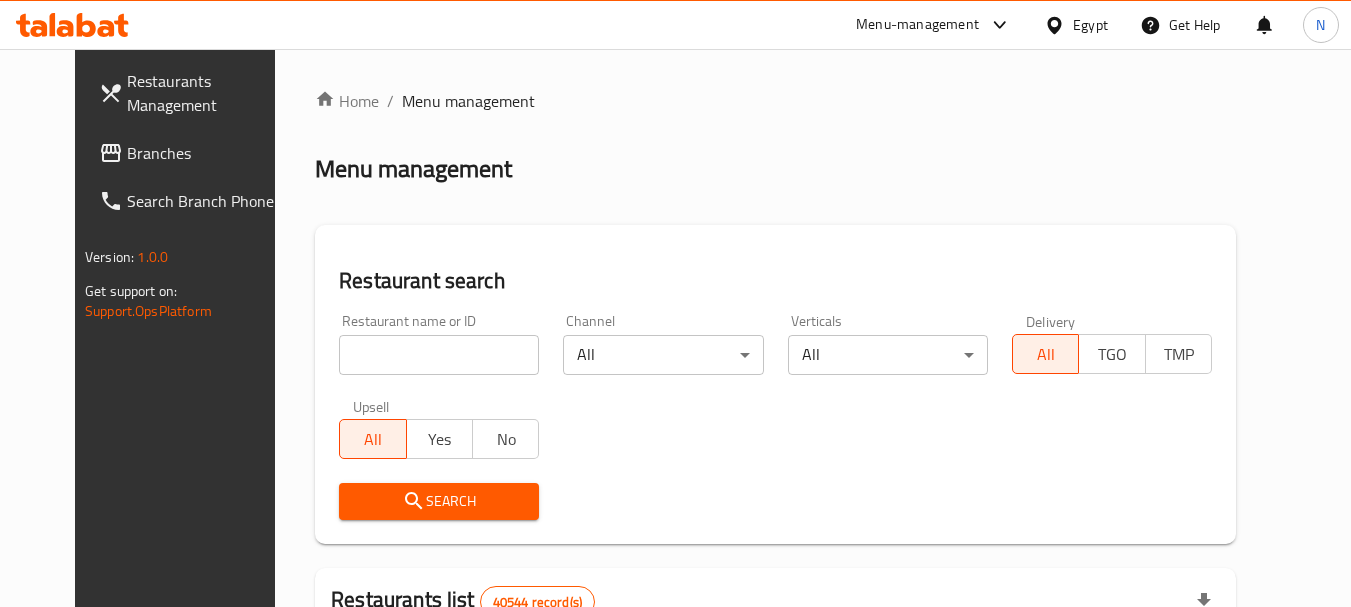 click at bounding box center (439, 355) 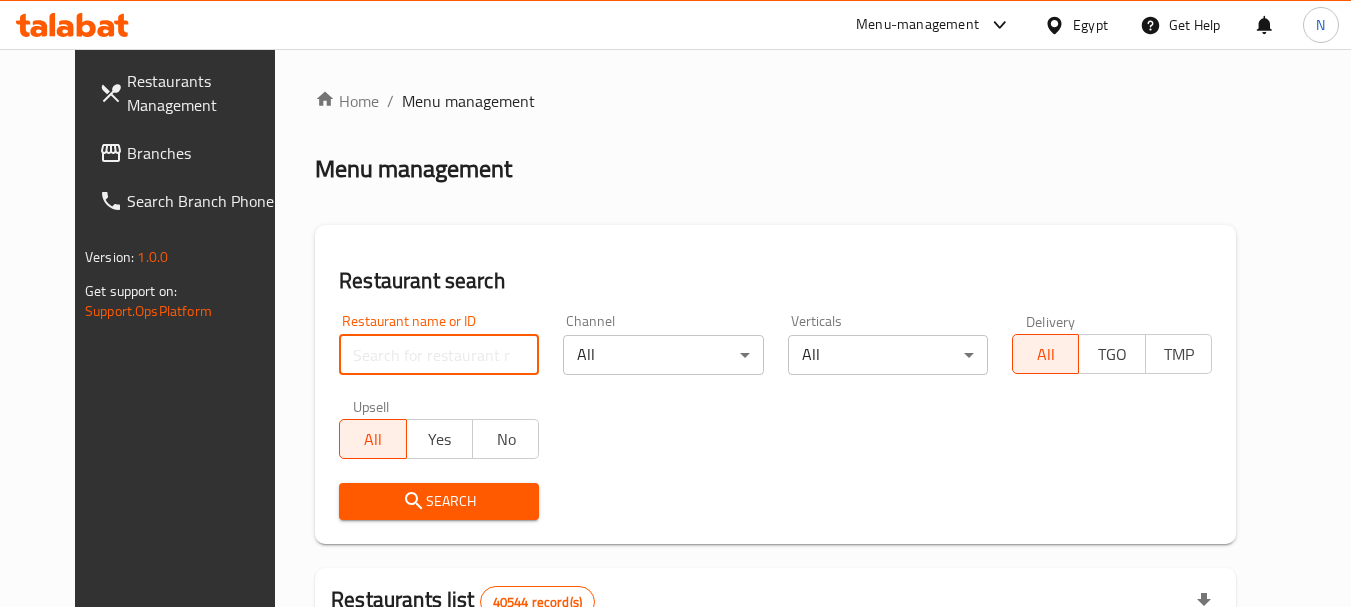 paste on "772011" 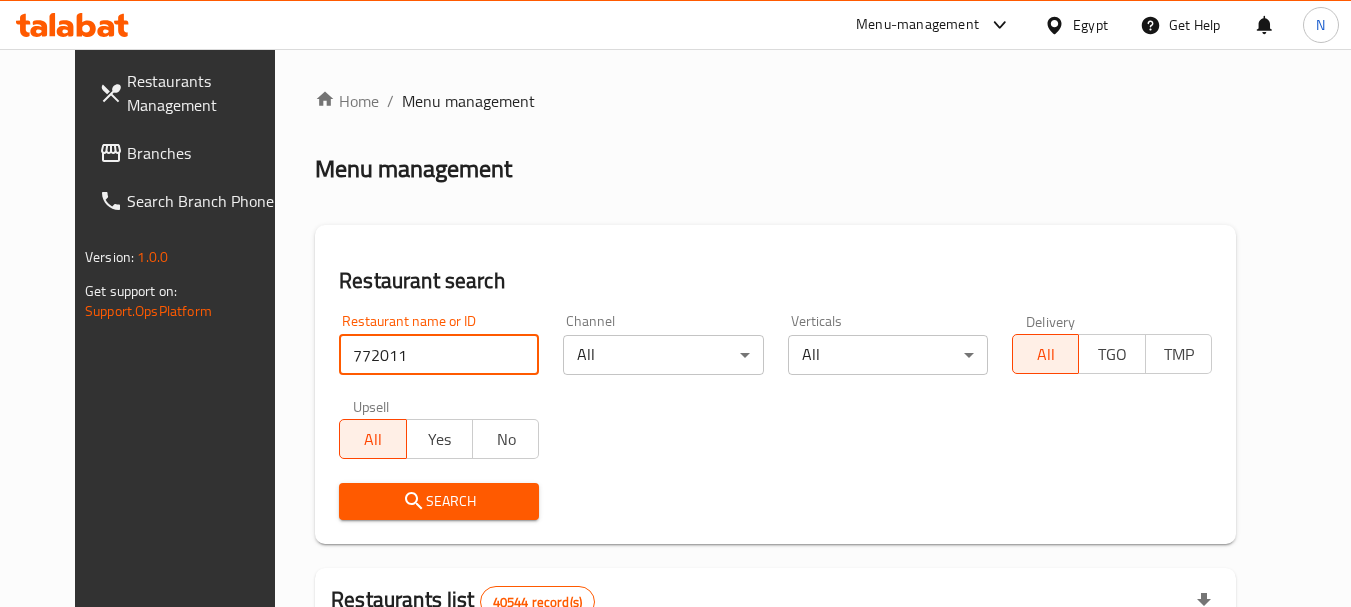 type on "772011" 